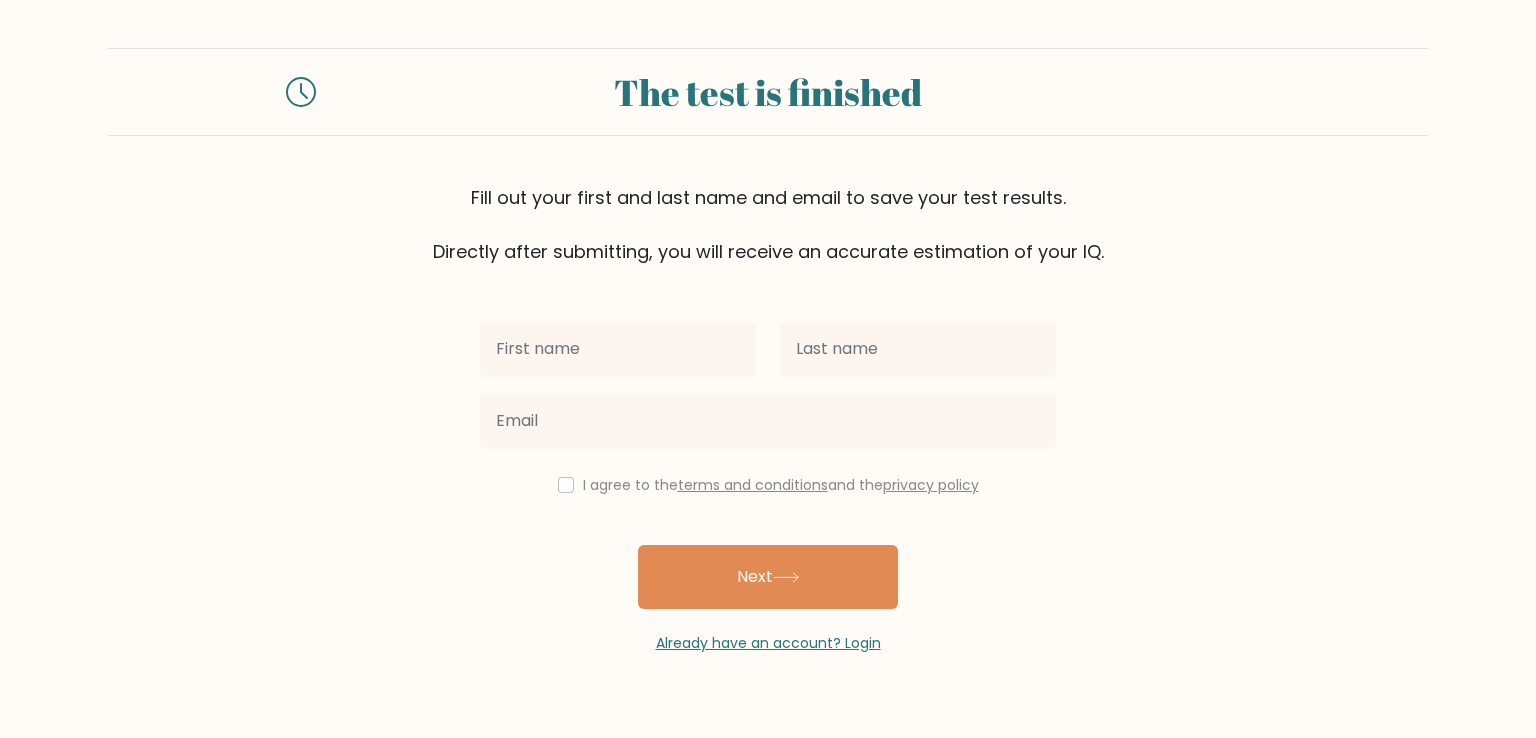 scroll, scrollTop: 0, scrollLeft: 0, axis: both 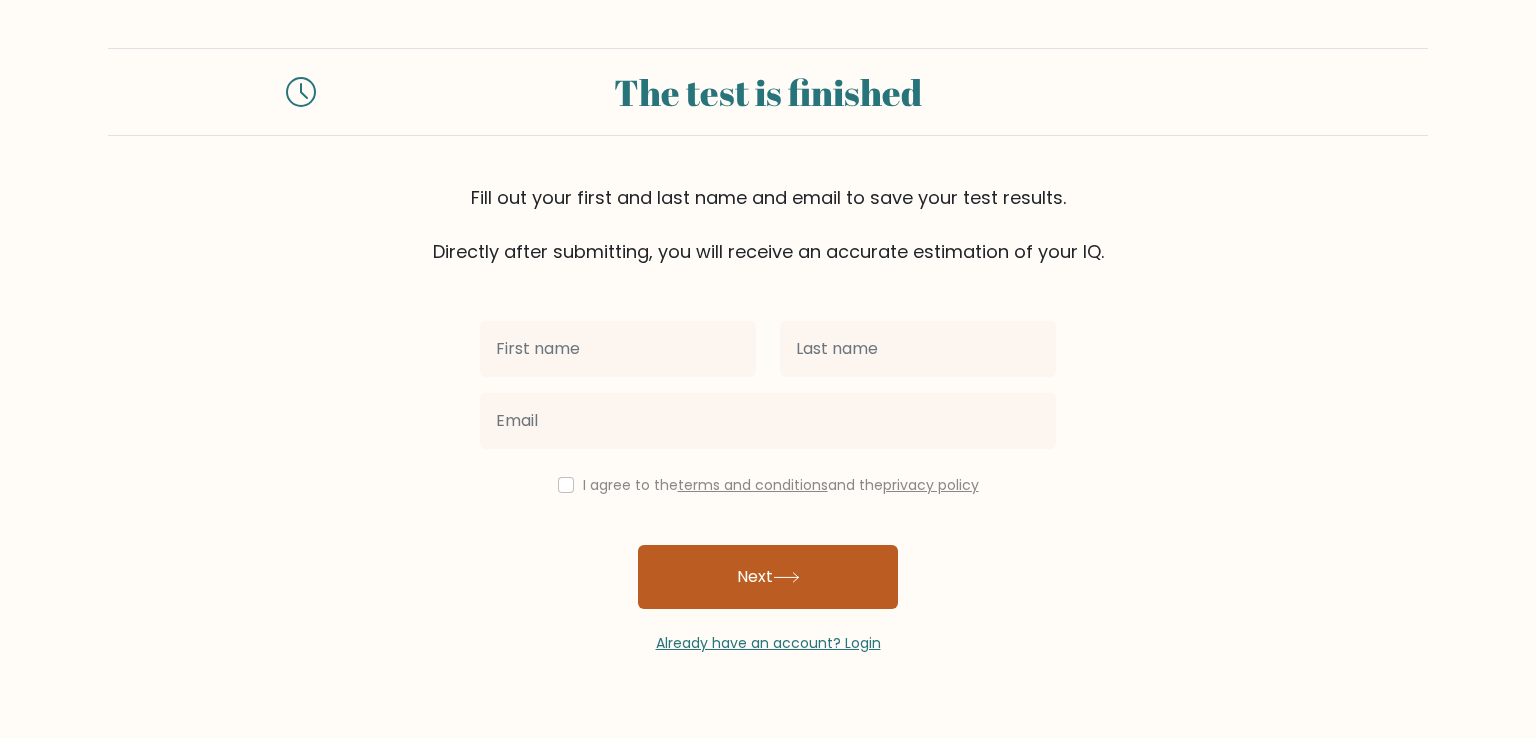 click on "Next" at bounding box center [768, 577] 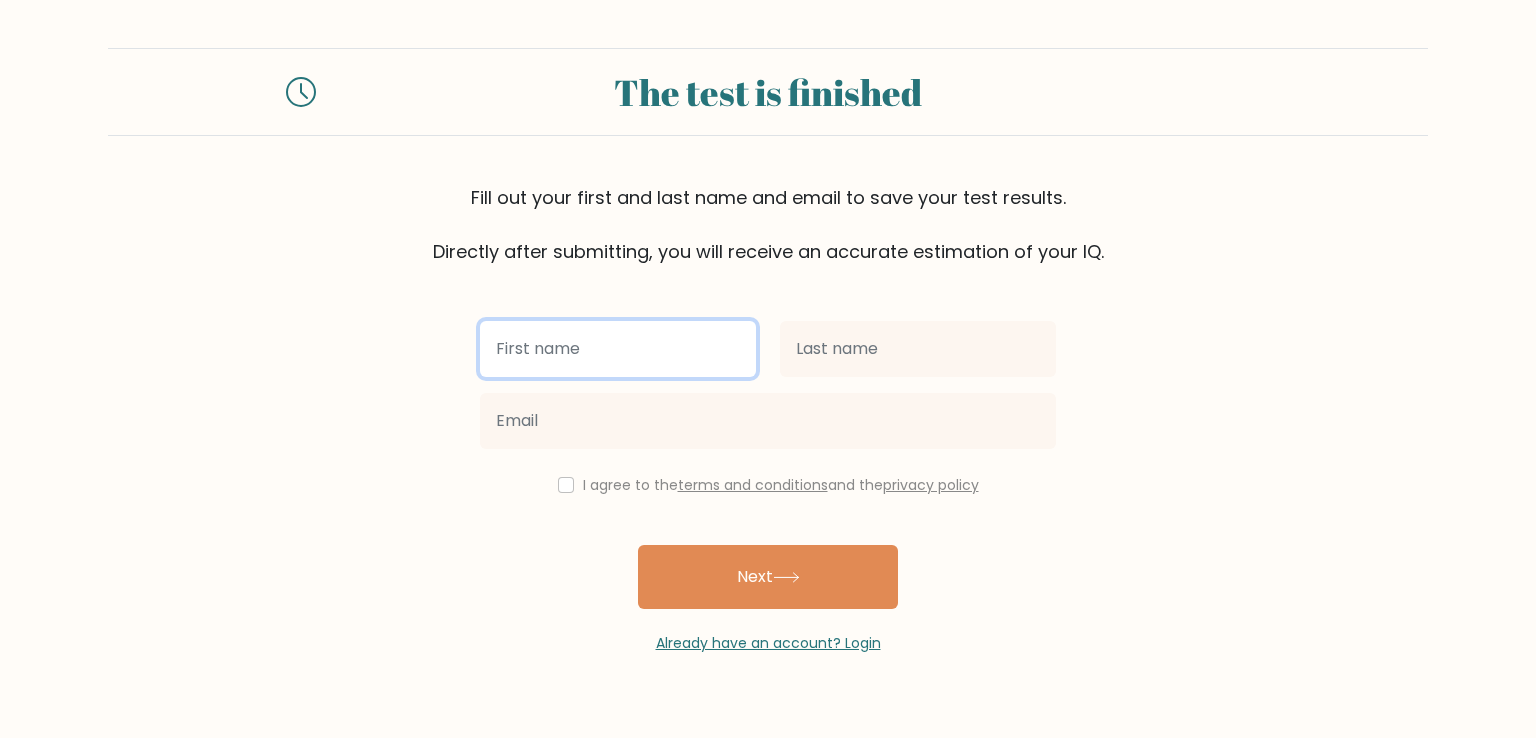 click at bounding box center [618, 349] 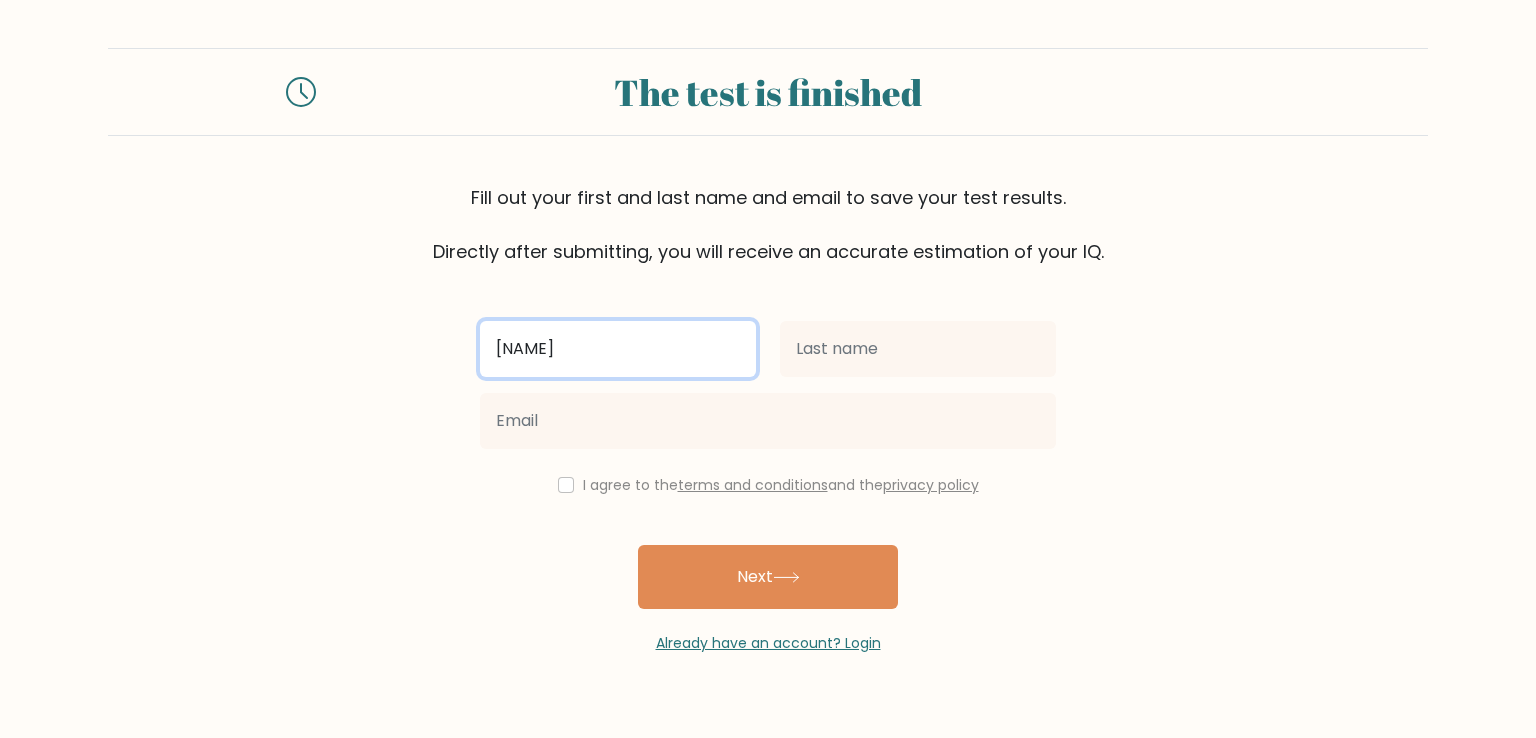 type on "[NAME]" 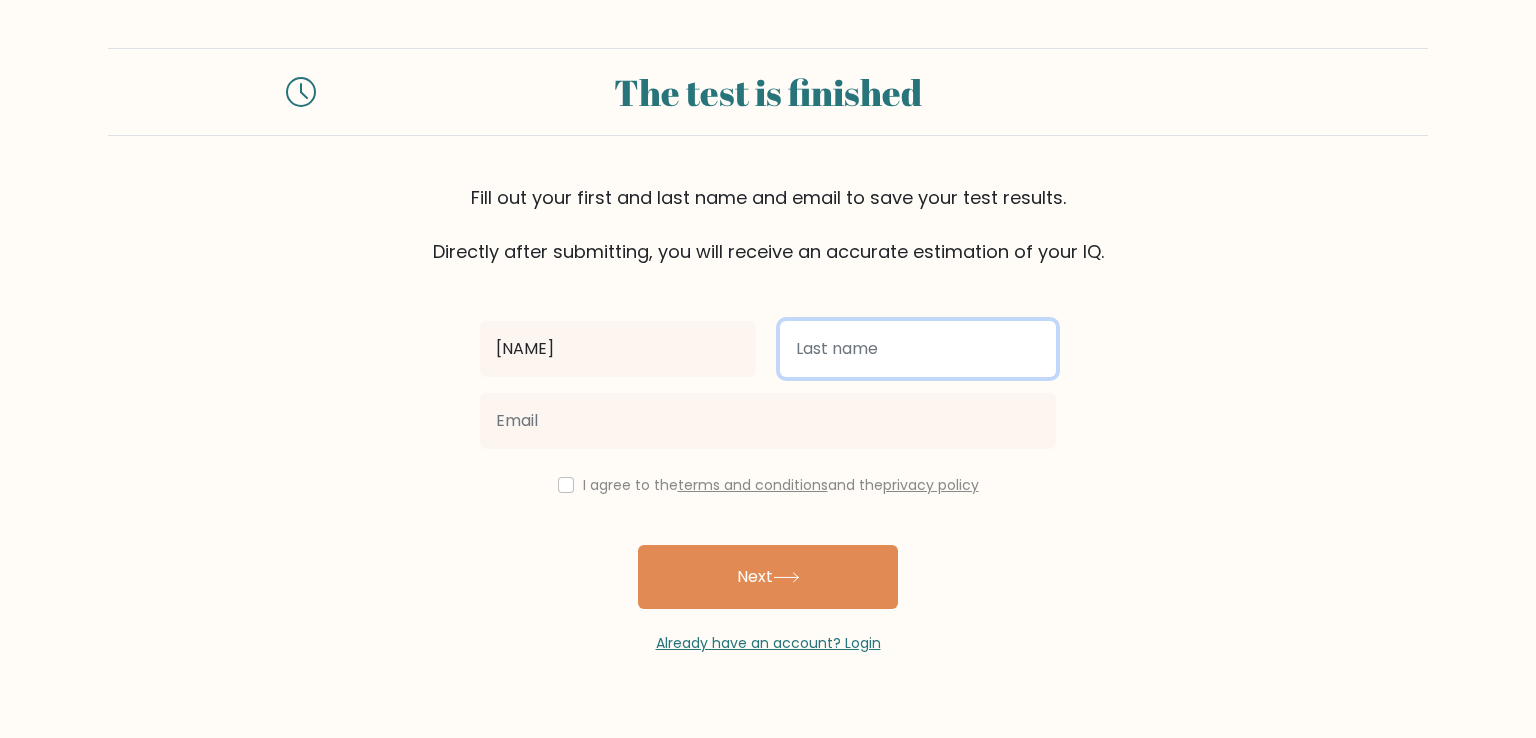 click at bounding box center (918, 349) 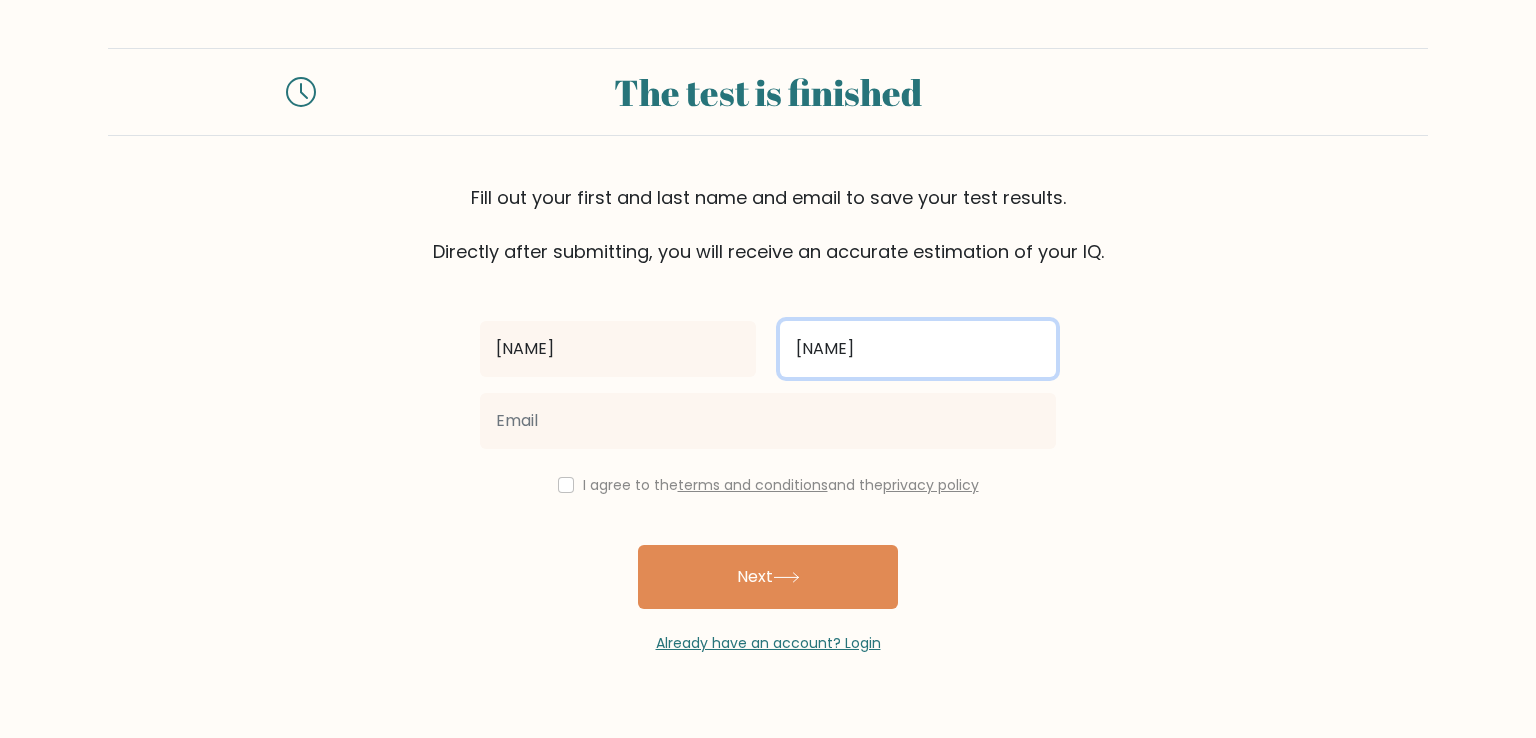 type on "[NAME]" 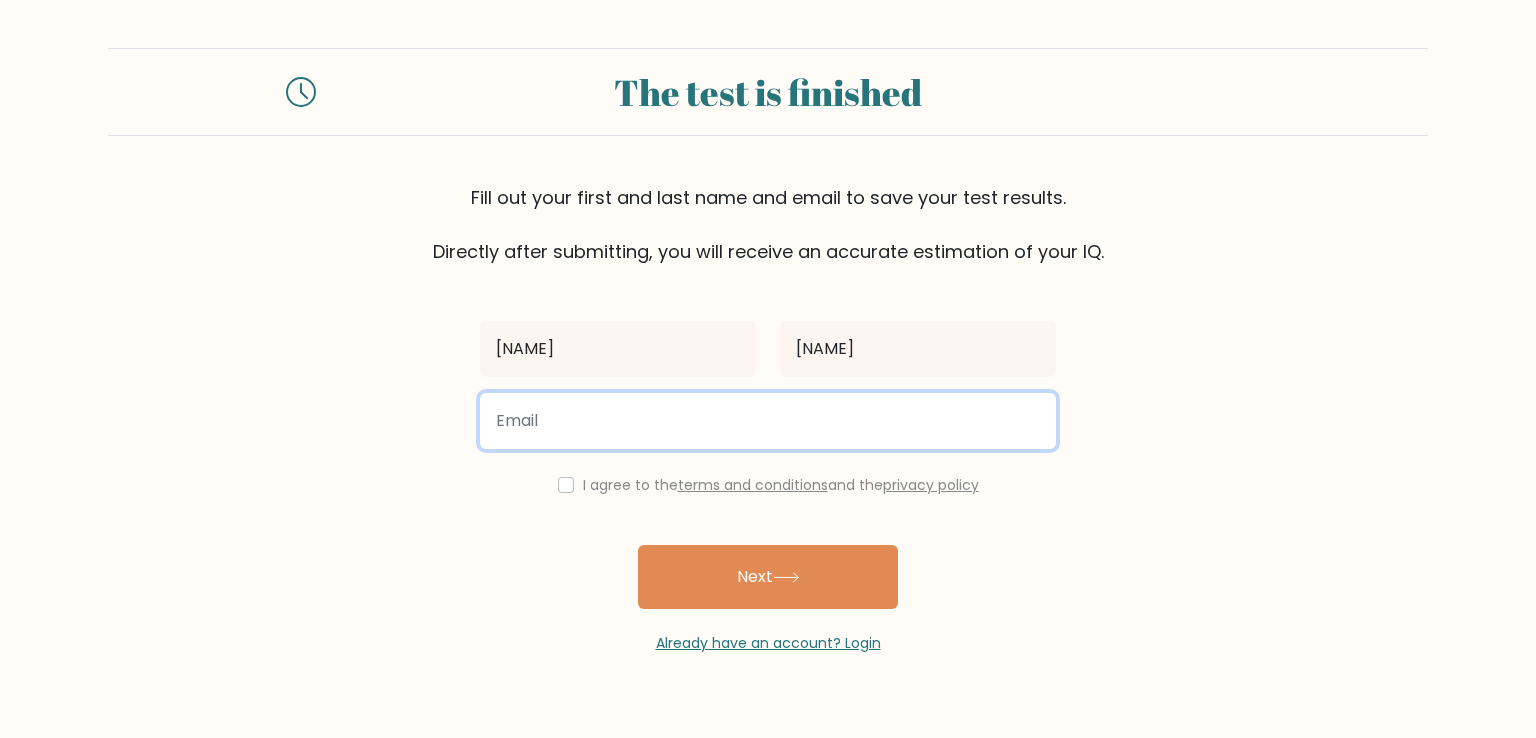 click at bounding box center (768, 421) 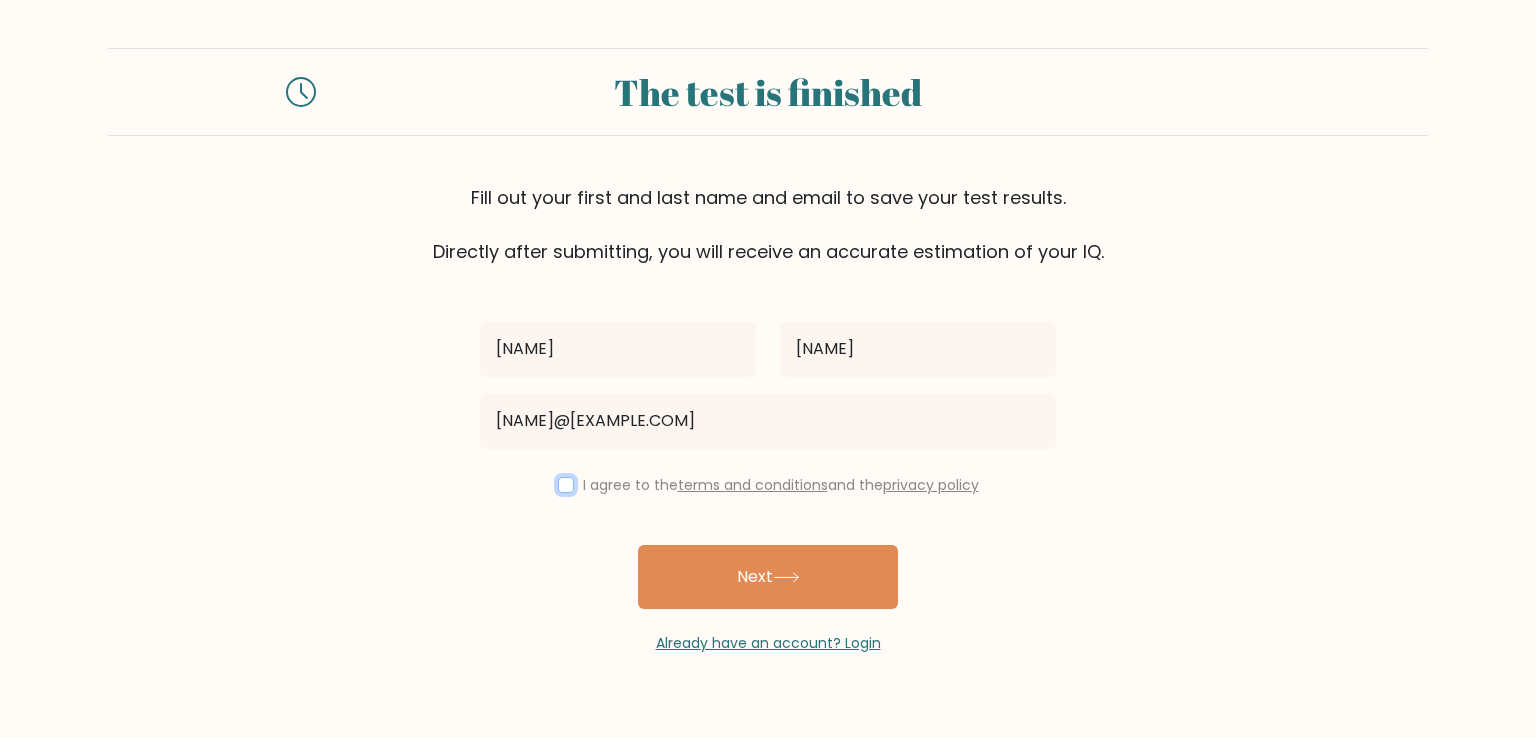 click at bounding box center (566, 485) 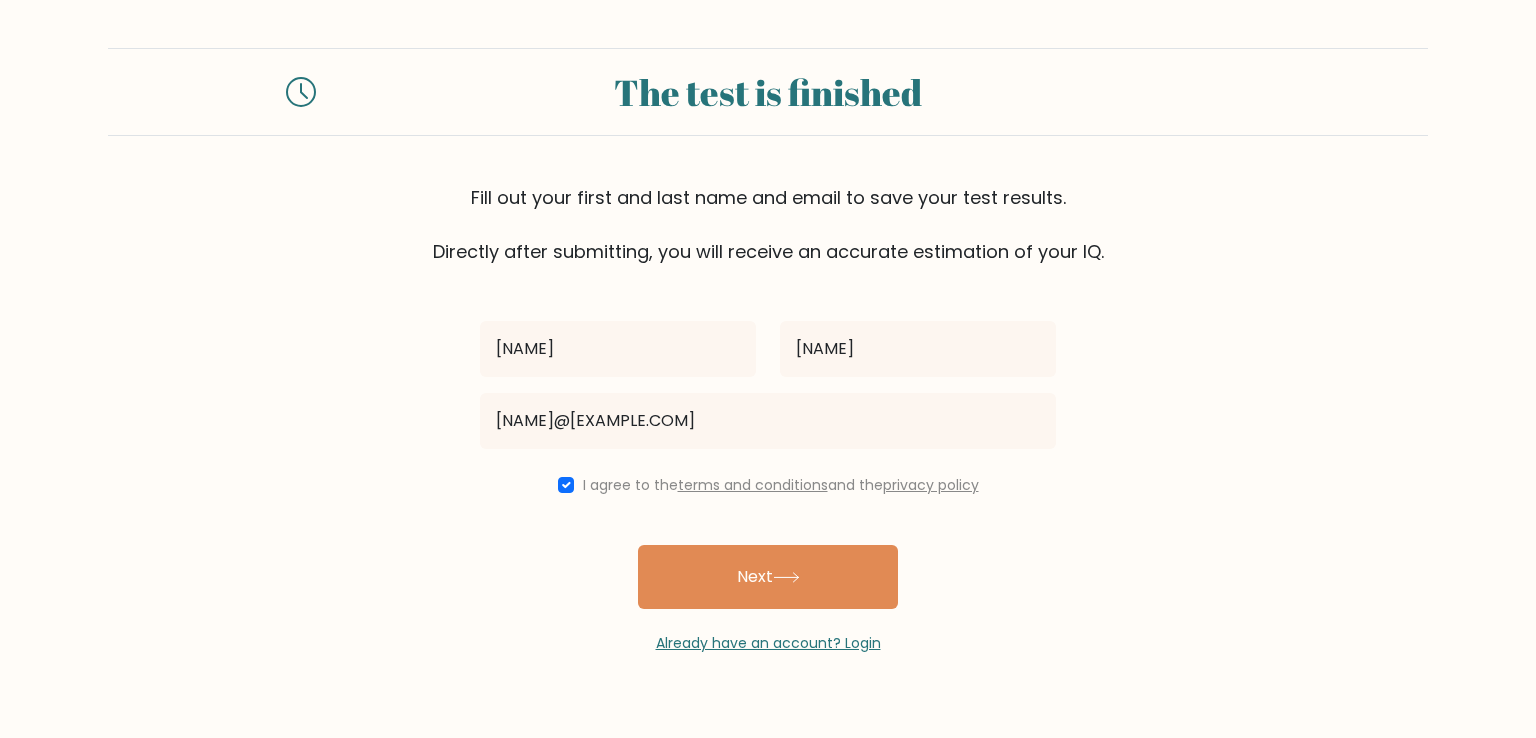 click on "Next" at bounding box center [768, 577] 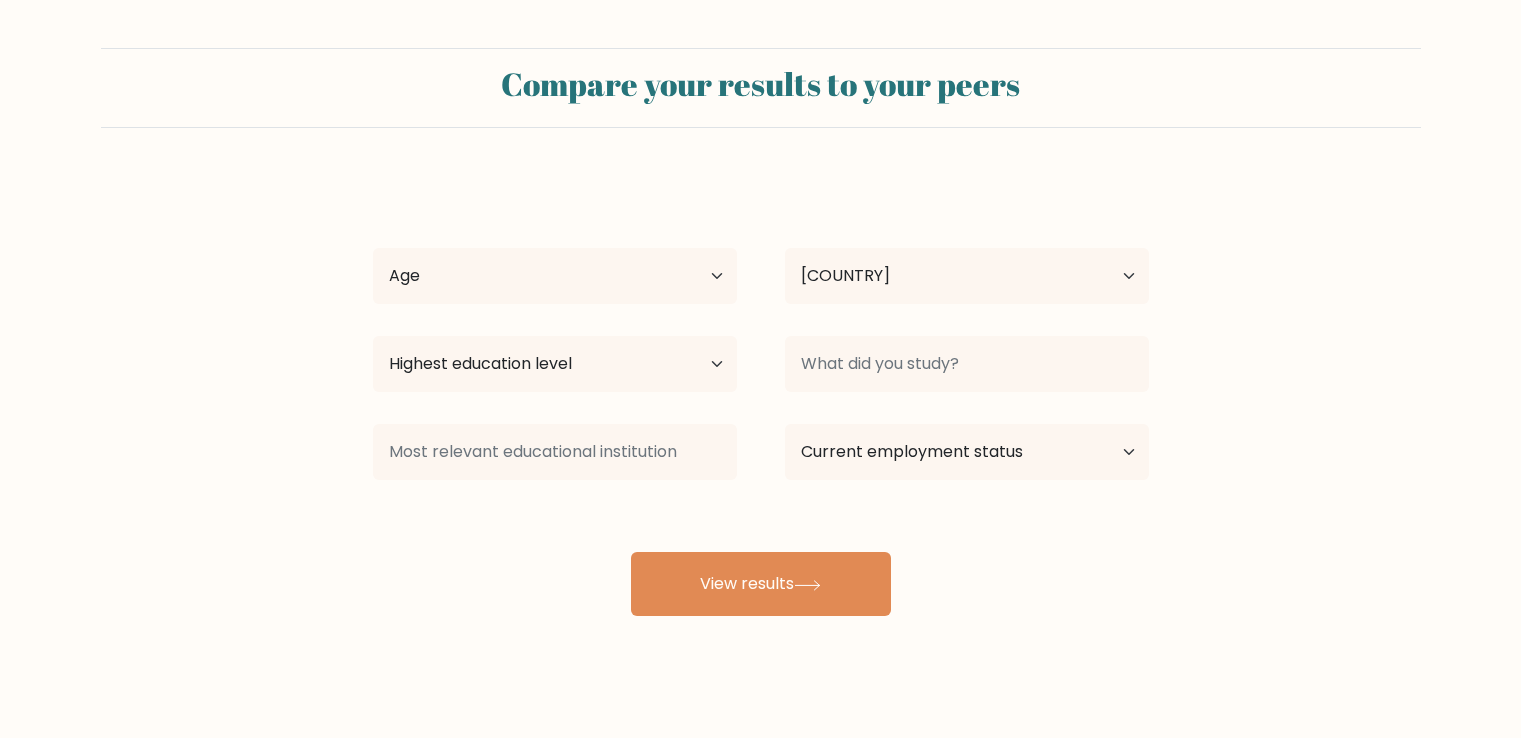 scroll, scrollTop: 0, scrollLeft: 0, axis: both 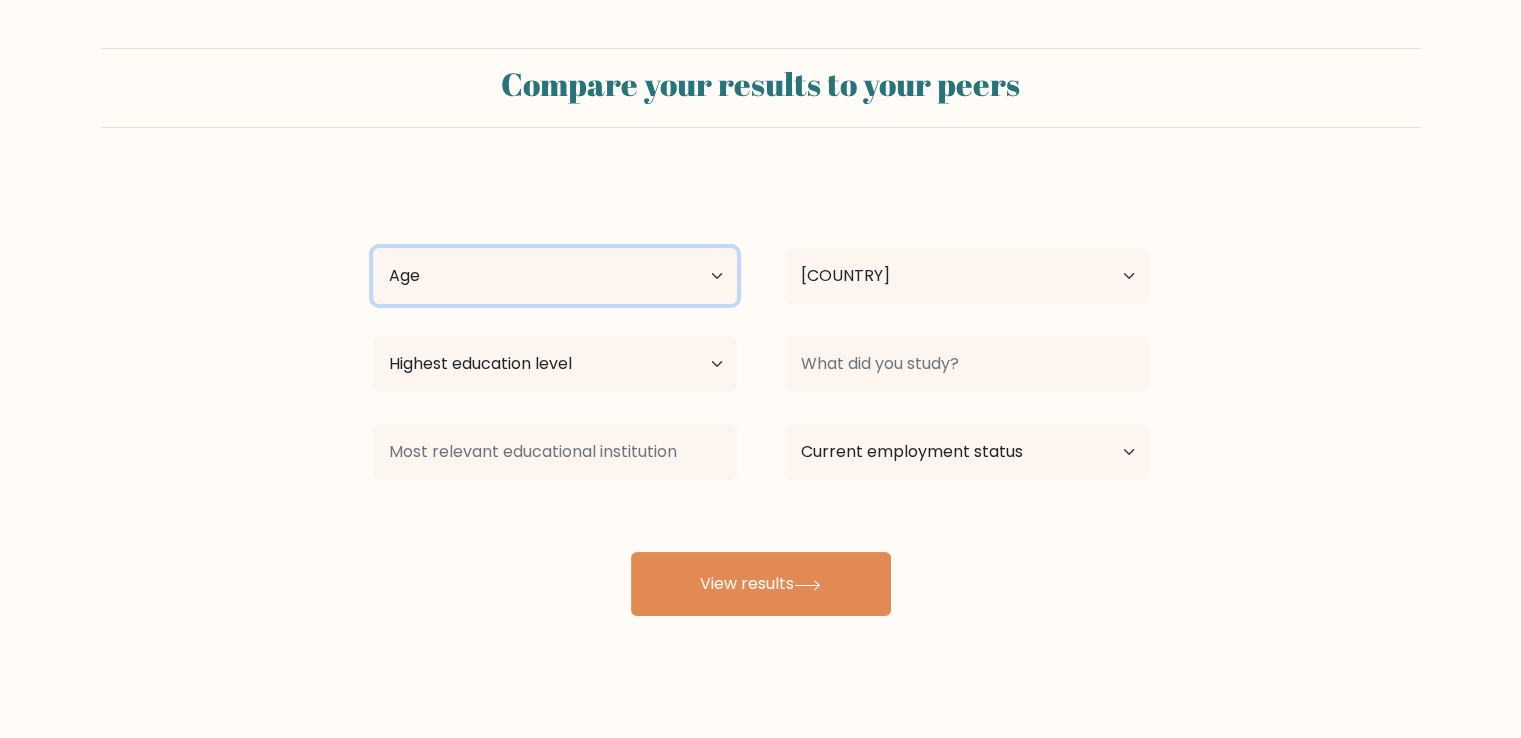 click on "Age
Under 18 years old
18-24 years old
25-34 years old
35-44 years old
45-54 years old
55-64 years old
65 years old and above" at bounding box center (555, 276) 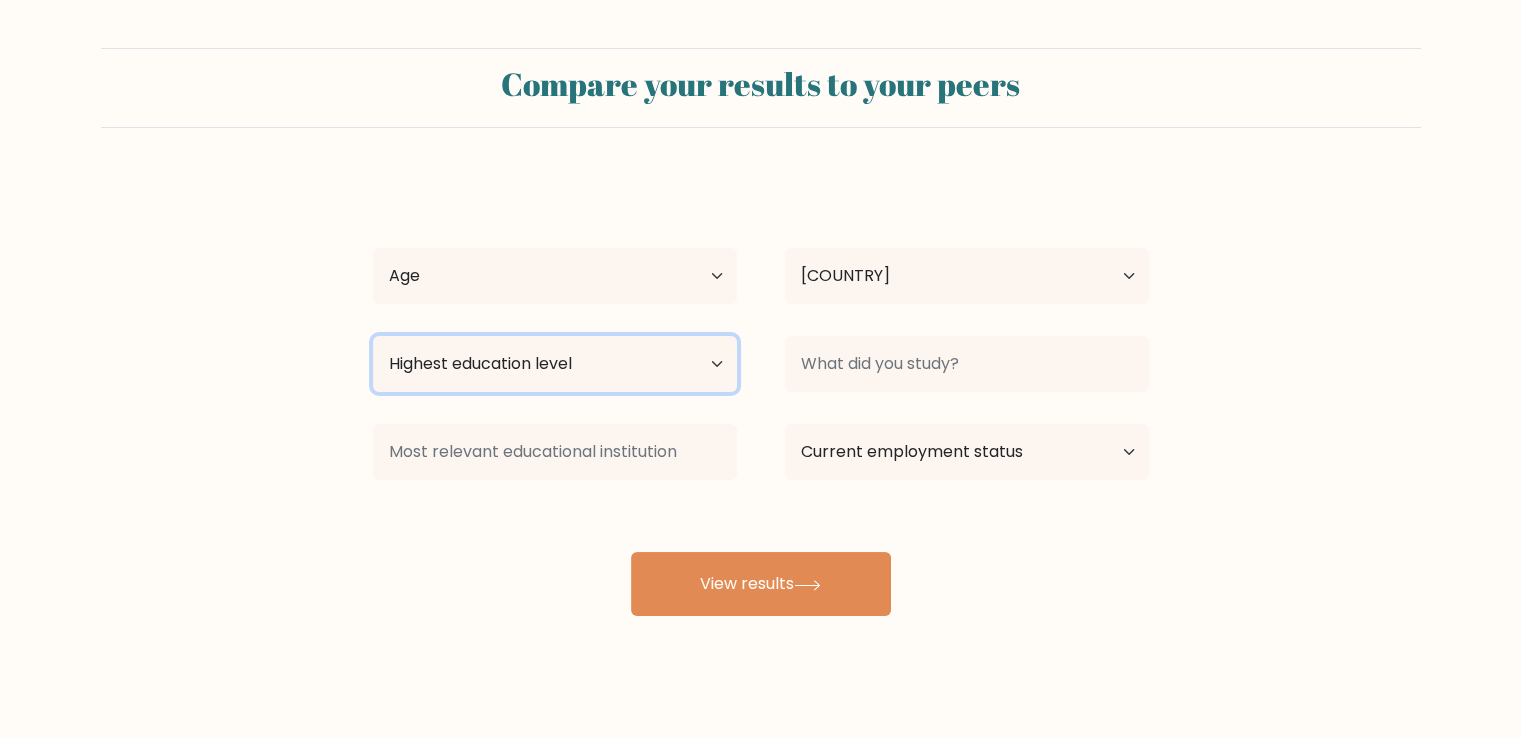 click on "Highest education level
No schooling
Primary
Lower Secondary
Upper Secondary
Occupation Specific
Bachelor's degree
Master's degree
Doctoral degree" at bounding box center [555, 364] 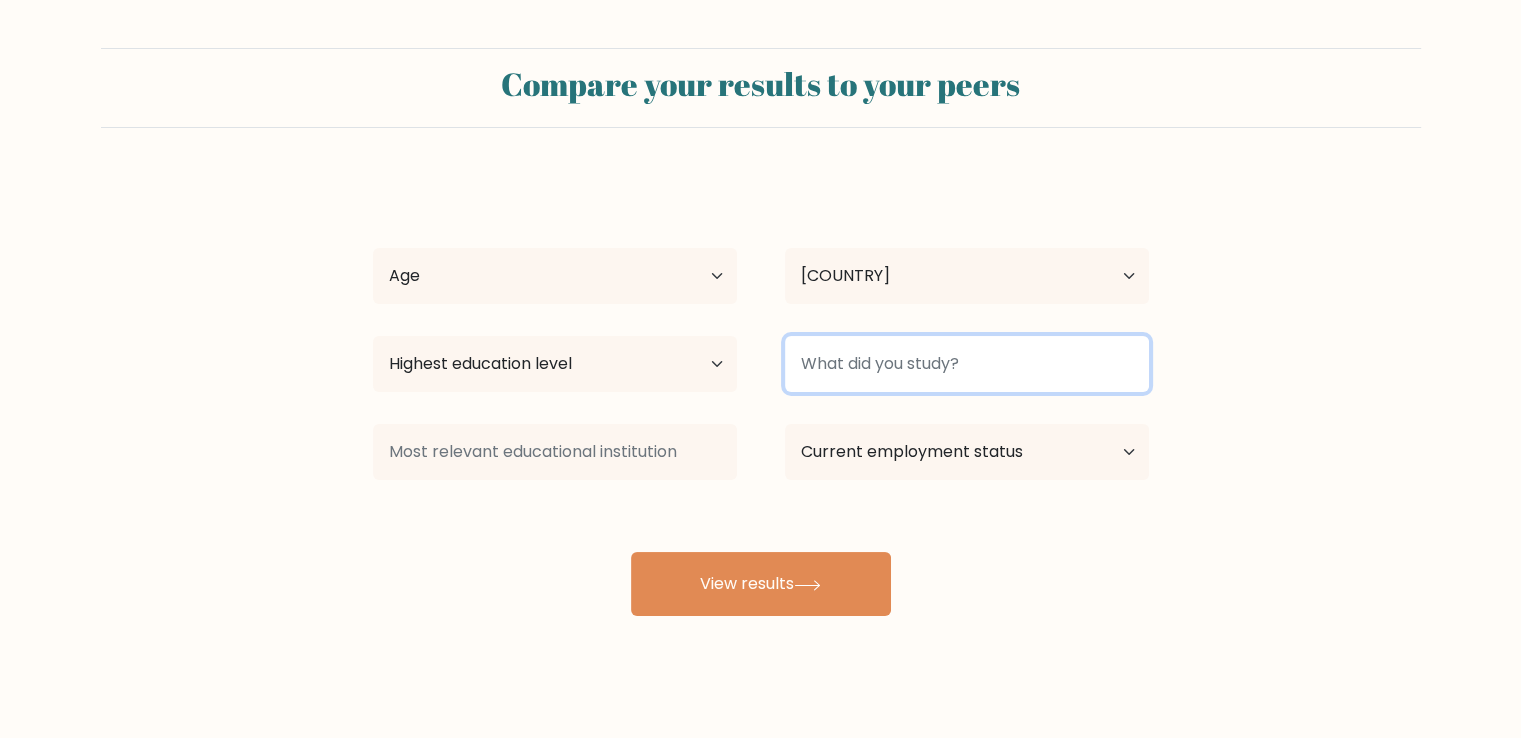 click at bounding box center (967, 364) 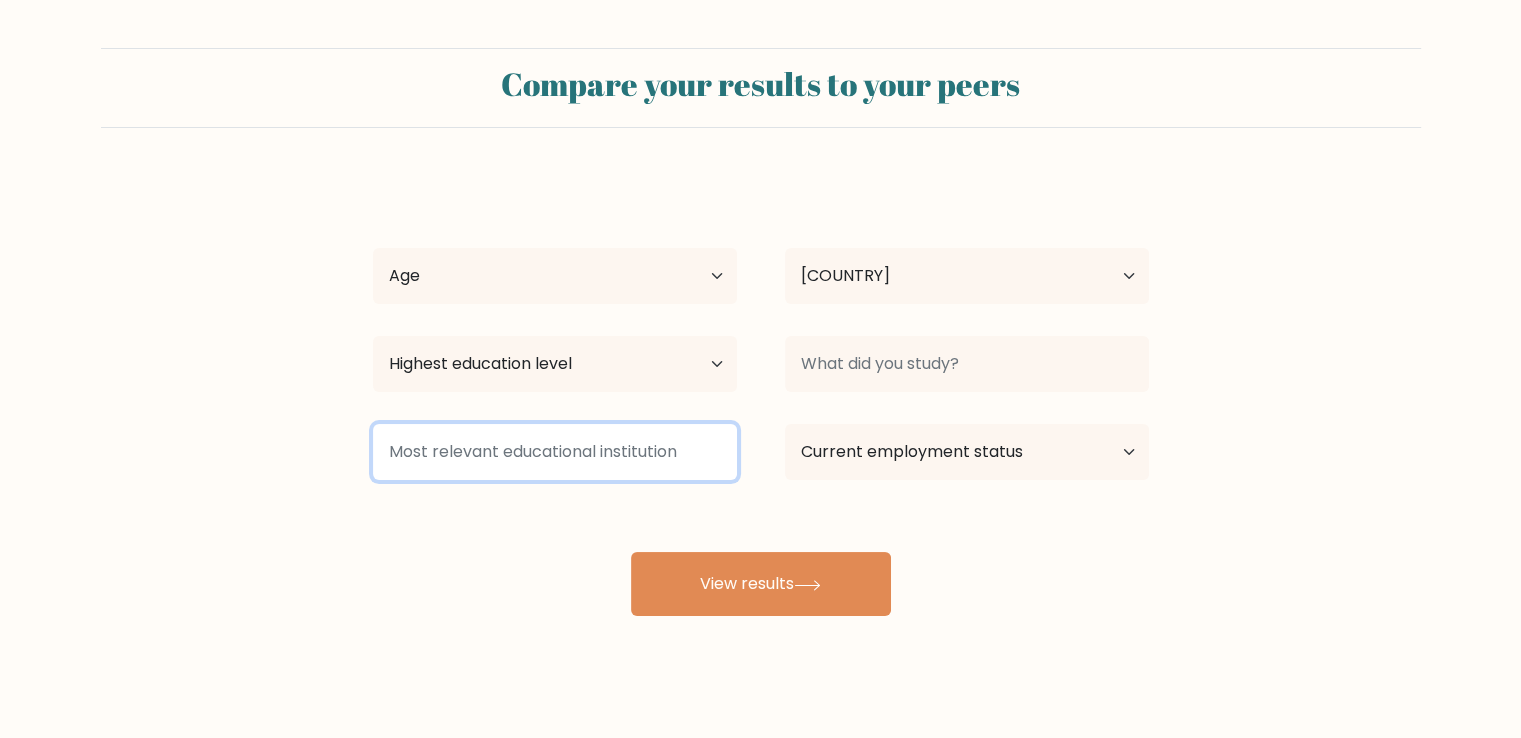 click at bounding box center (555, 452) 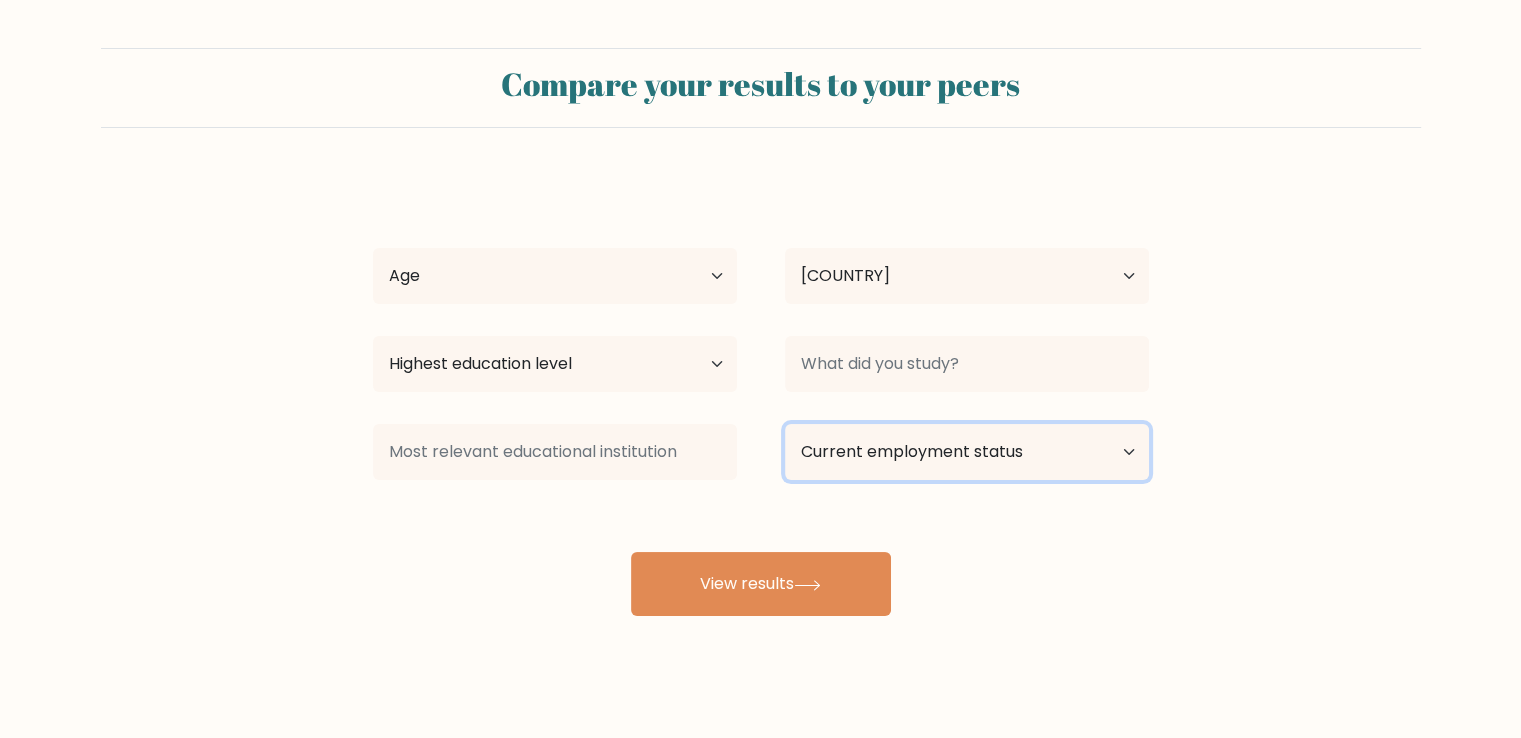 click on "Current employment status
Employed
Student
Retired
Other / prefer not to answer" at bounding box center (967, 452) 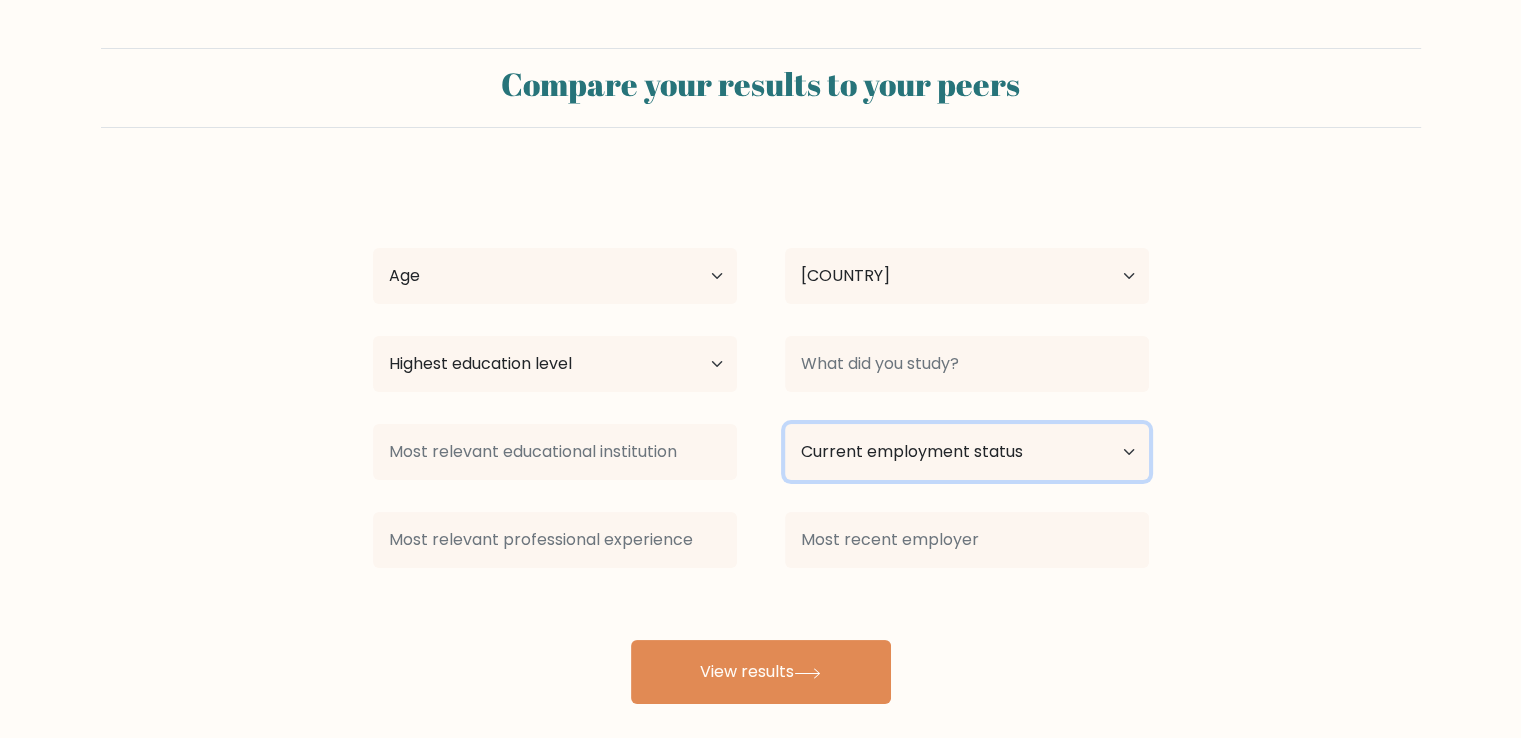 click on "Current employment status
Employed
Student
Retired
Other / prefer not to answer" at bounding box center (967, 452) 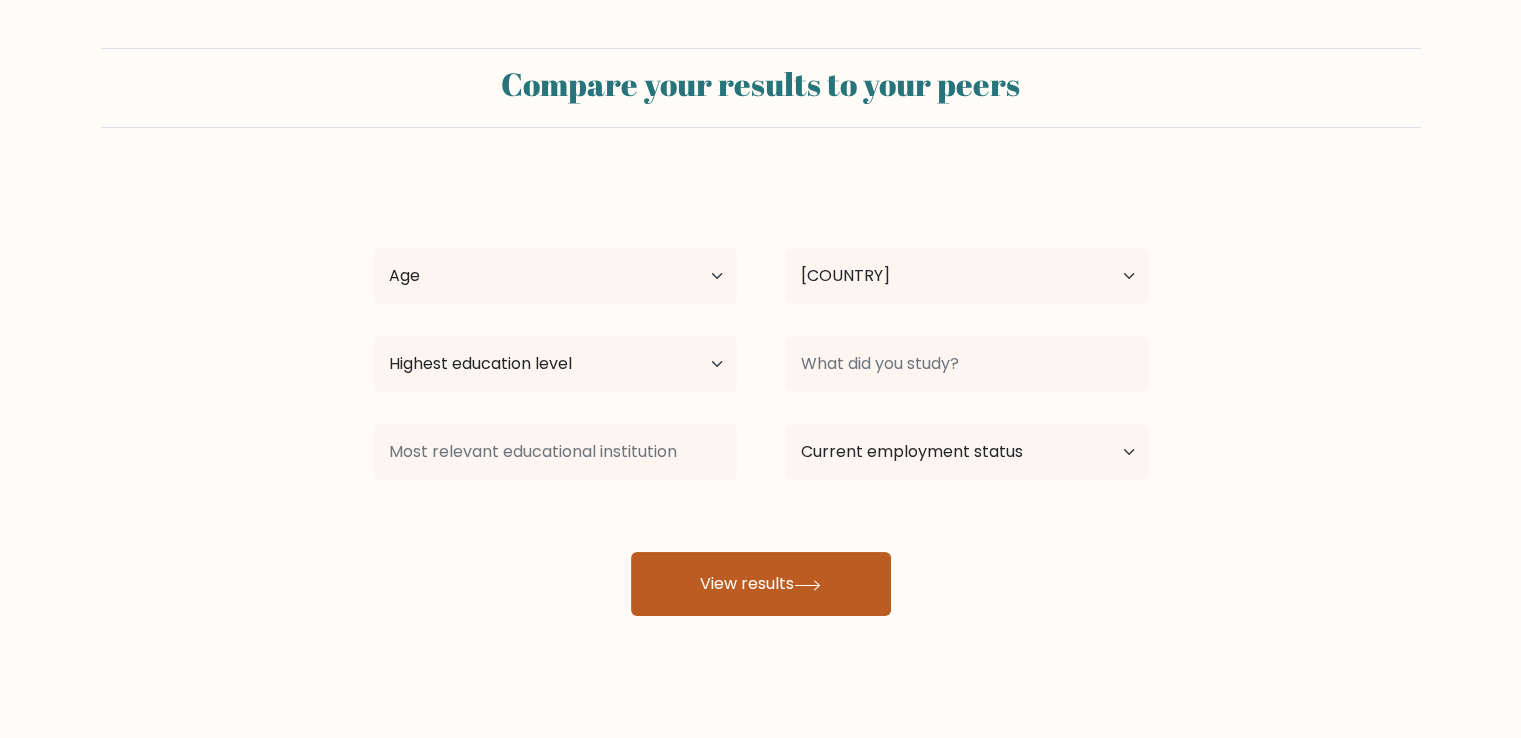 click on "View results" at bounding box center [761, 584] 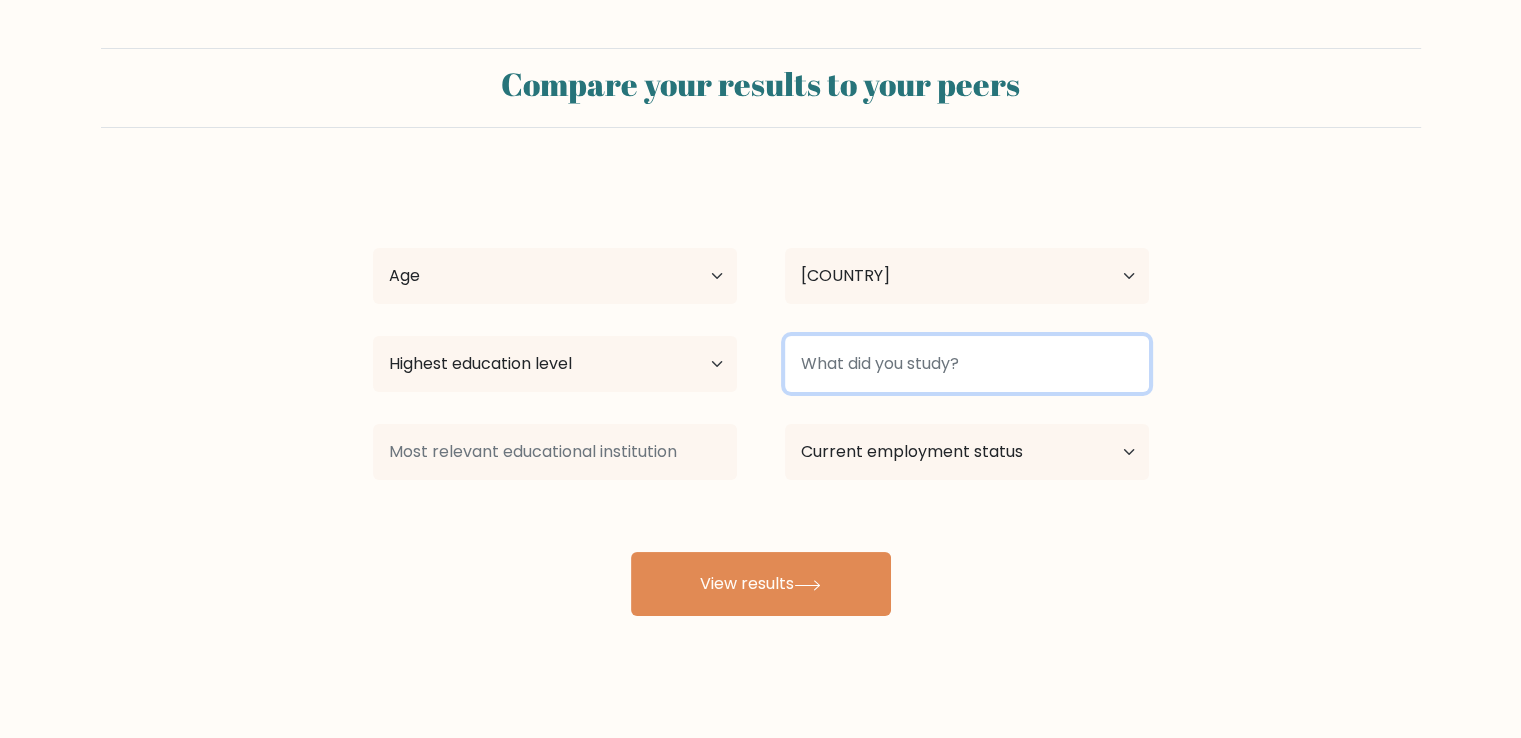 click at bounding box center (967, 364) 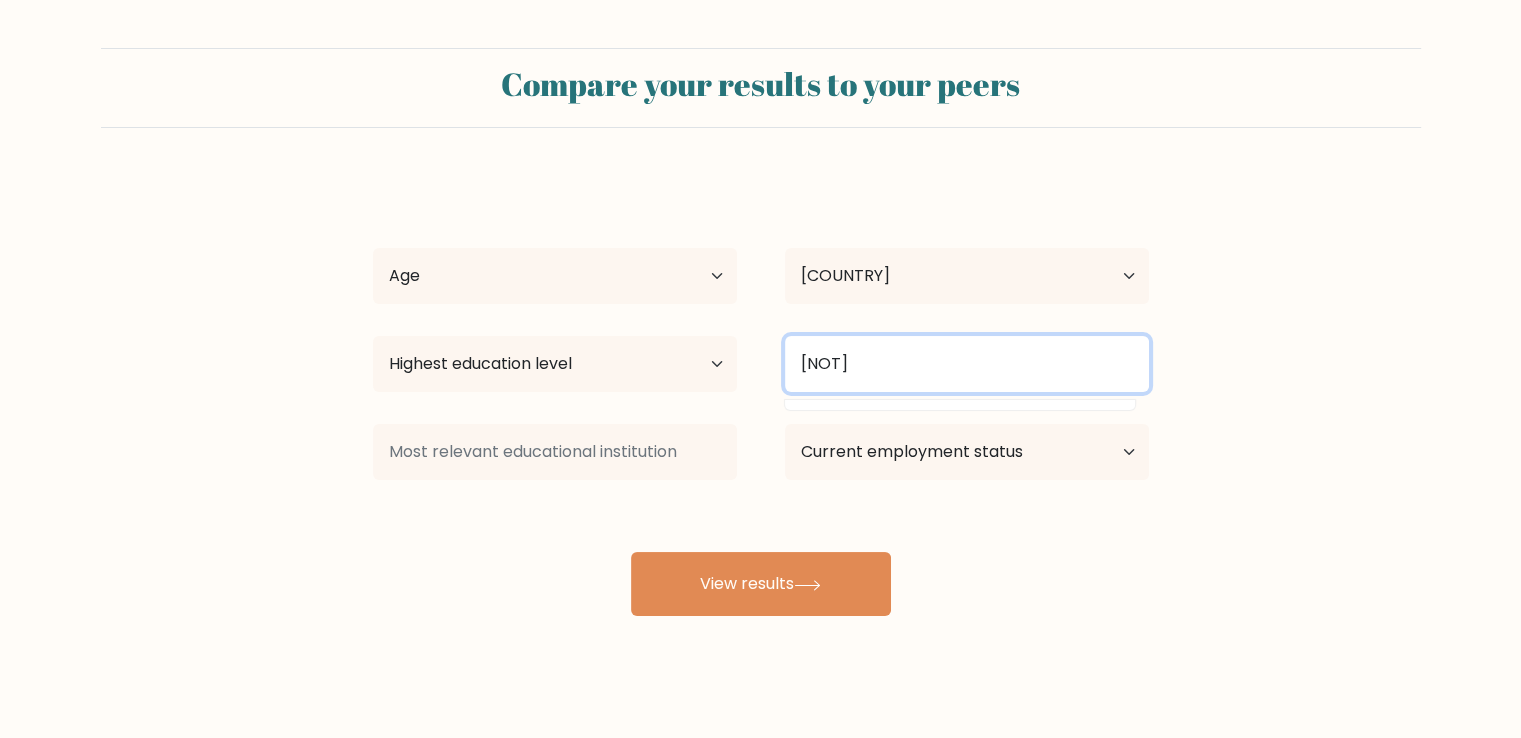 type on "[NOT]" 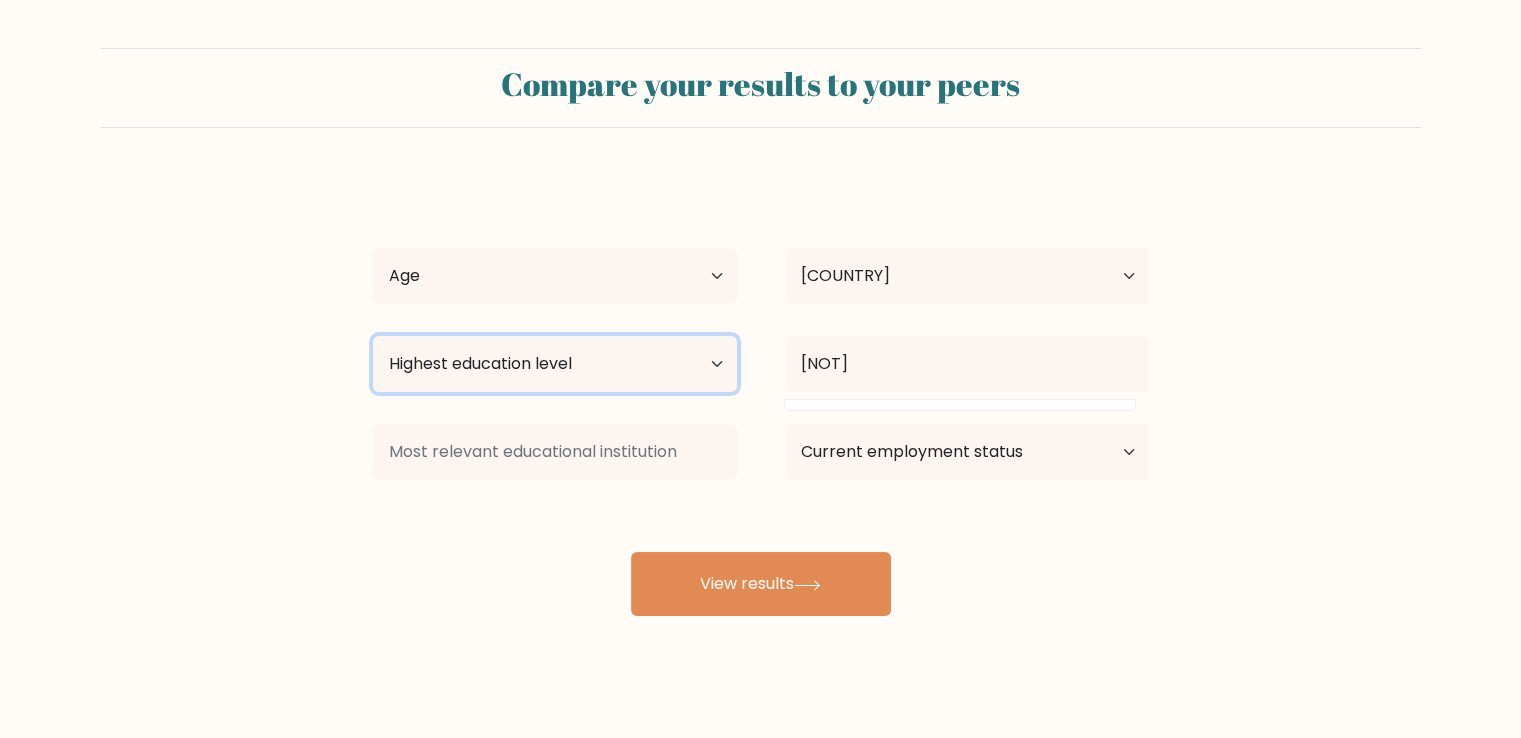 click on "Highest education level
No schooling
Primary
Lower Secondary
Upper Secondary
Occupation Specific
Bachelor's degree
Master's degree
Doctoral degree" at bounding box center (555, 364) 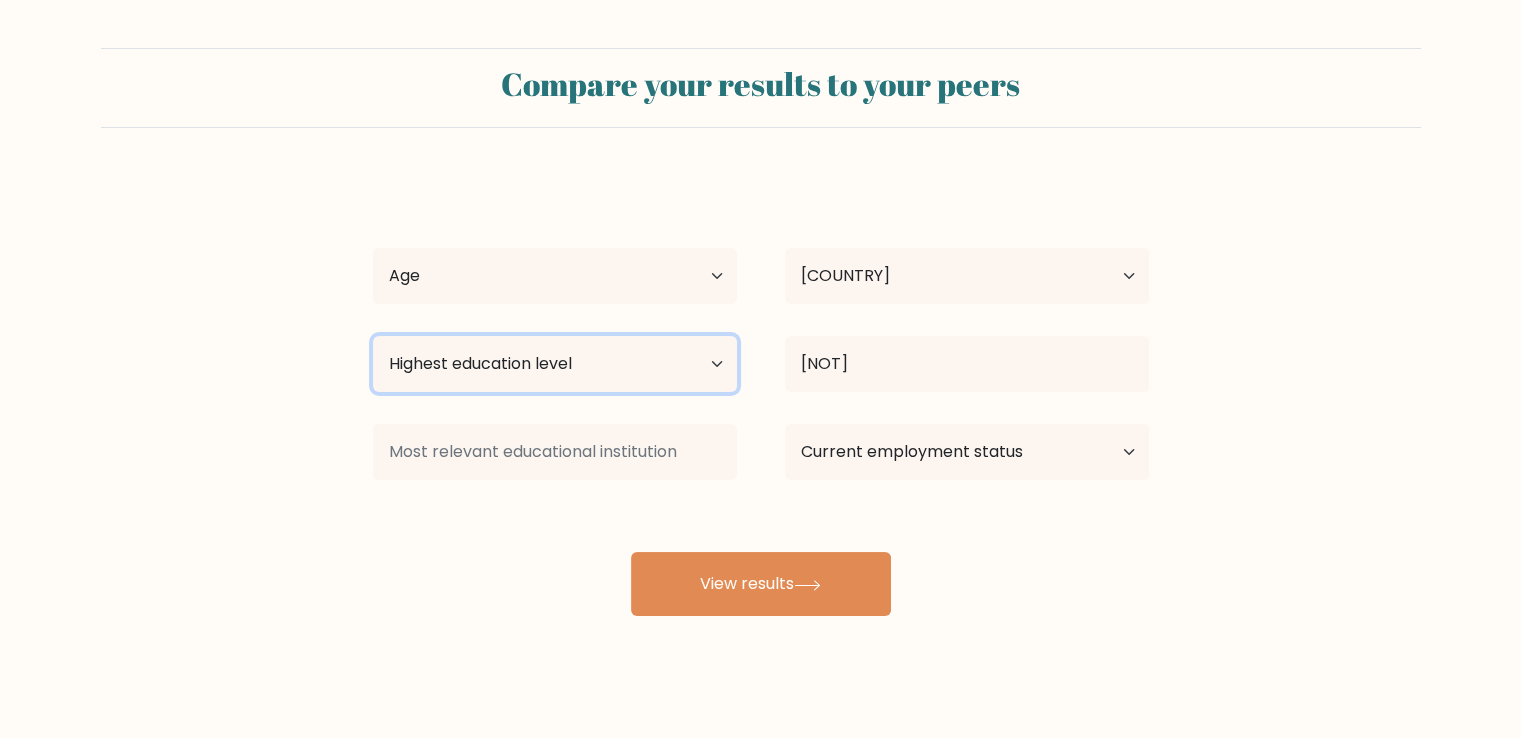 select on "[EDUCATION_LEVEL]" 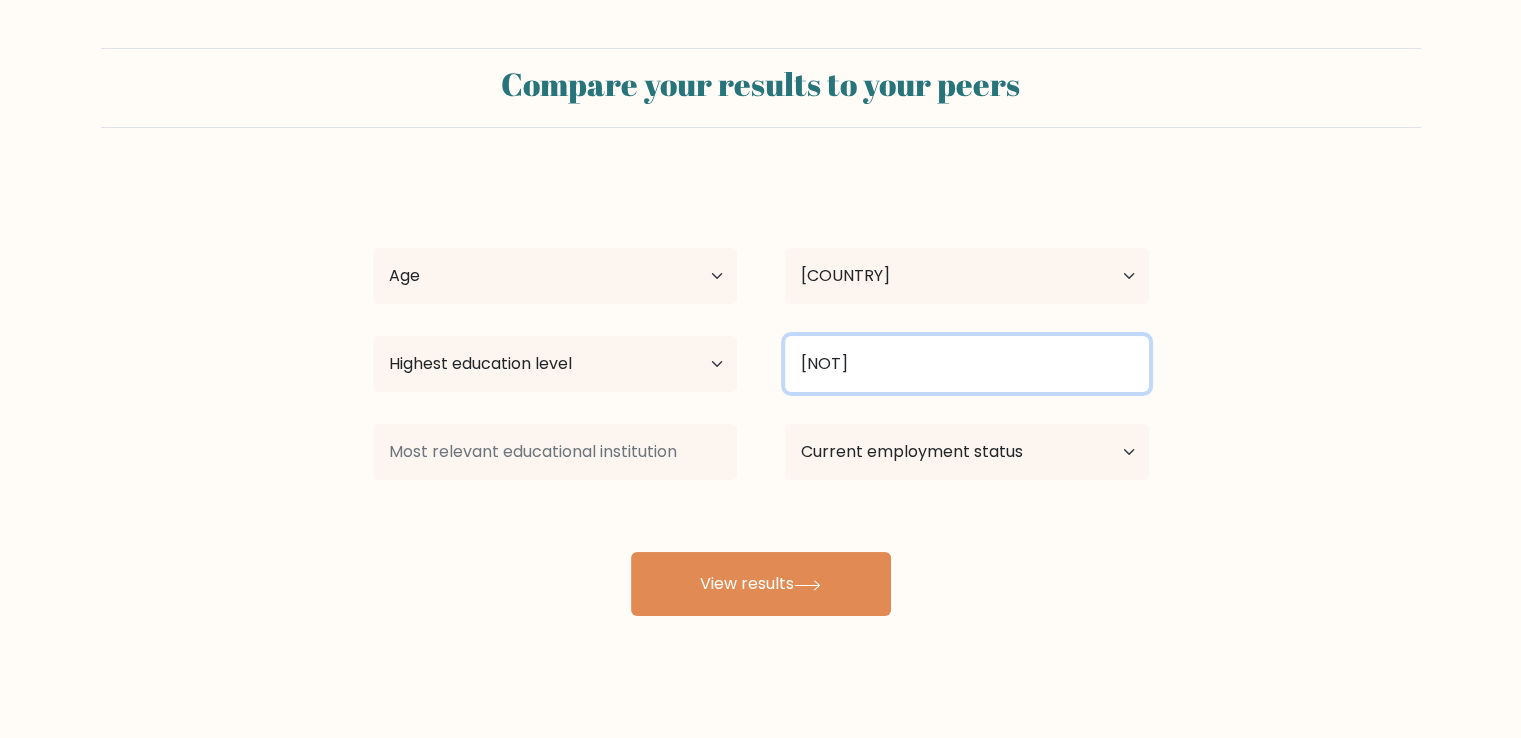 click on "[NOT]" at bounding box center [967, 364] 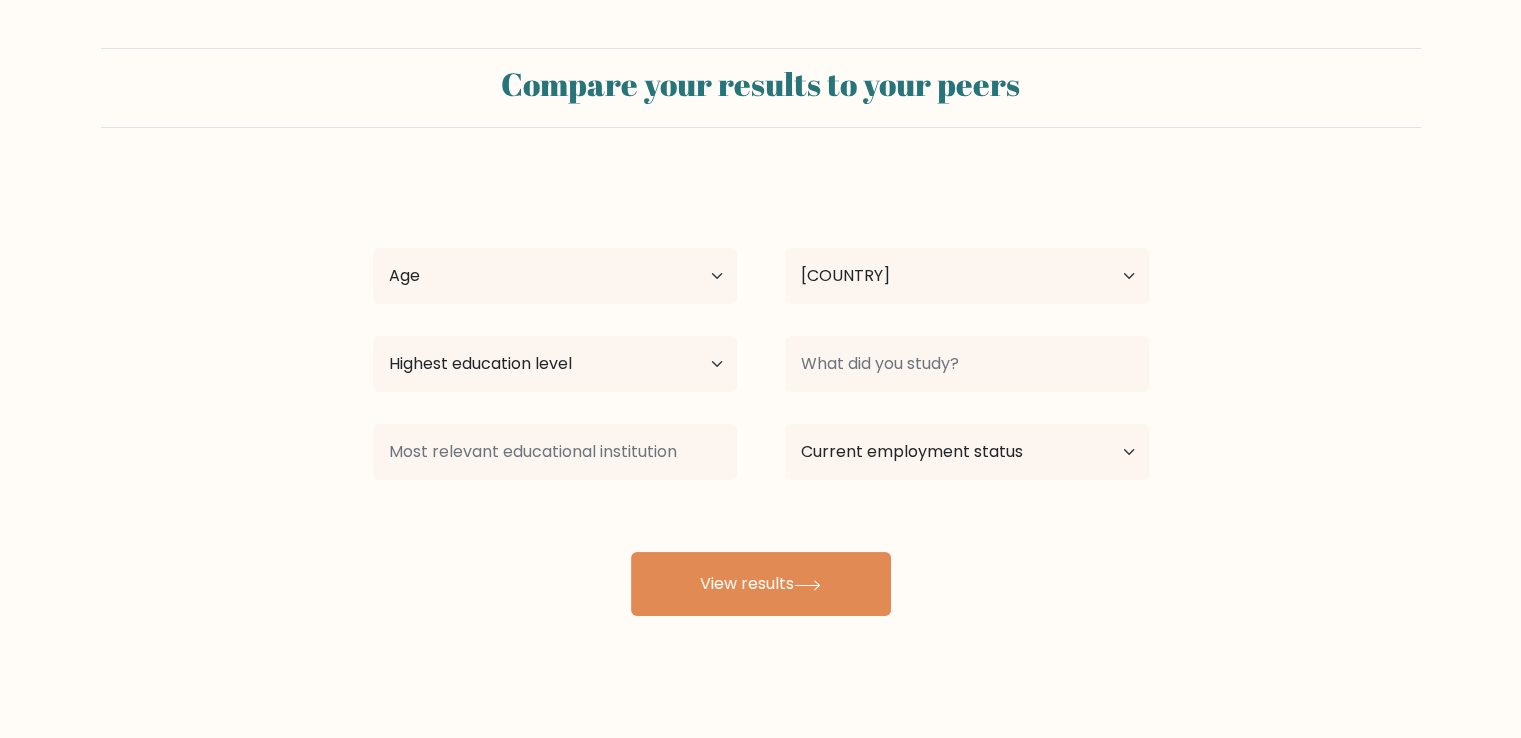 click on "Age
Under 18 years old
18-24 years old
25-34 years old
35-44 years old
45-54 years old
55-64 years old
65 years old and above
Country
Afghanistan
Albania
Algeria
American Samoa
Andorra
Angola
Anguilla
Antarctica
Antigua and Barbuda
Argentina
Armenia
Aruba
Australia
Austria
Azerbaijan
Bahamas
Bahrain
Bangladesh
Barbados
Belarus
Belgium
Belize
Benin
Bermuda
Bhutan
Bolivia
Bonaire, Sint Eustatius and Saba
Bosnia and Herzegovina
Botswana
Bouvet Island
Brazil
Brunei" at bounding box center (761, 396) 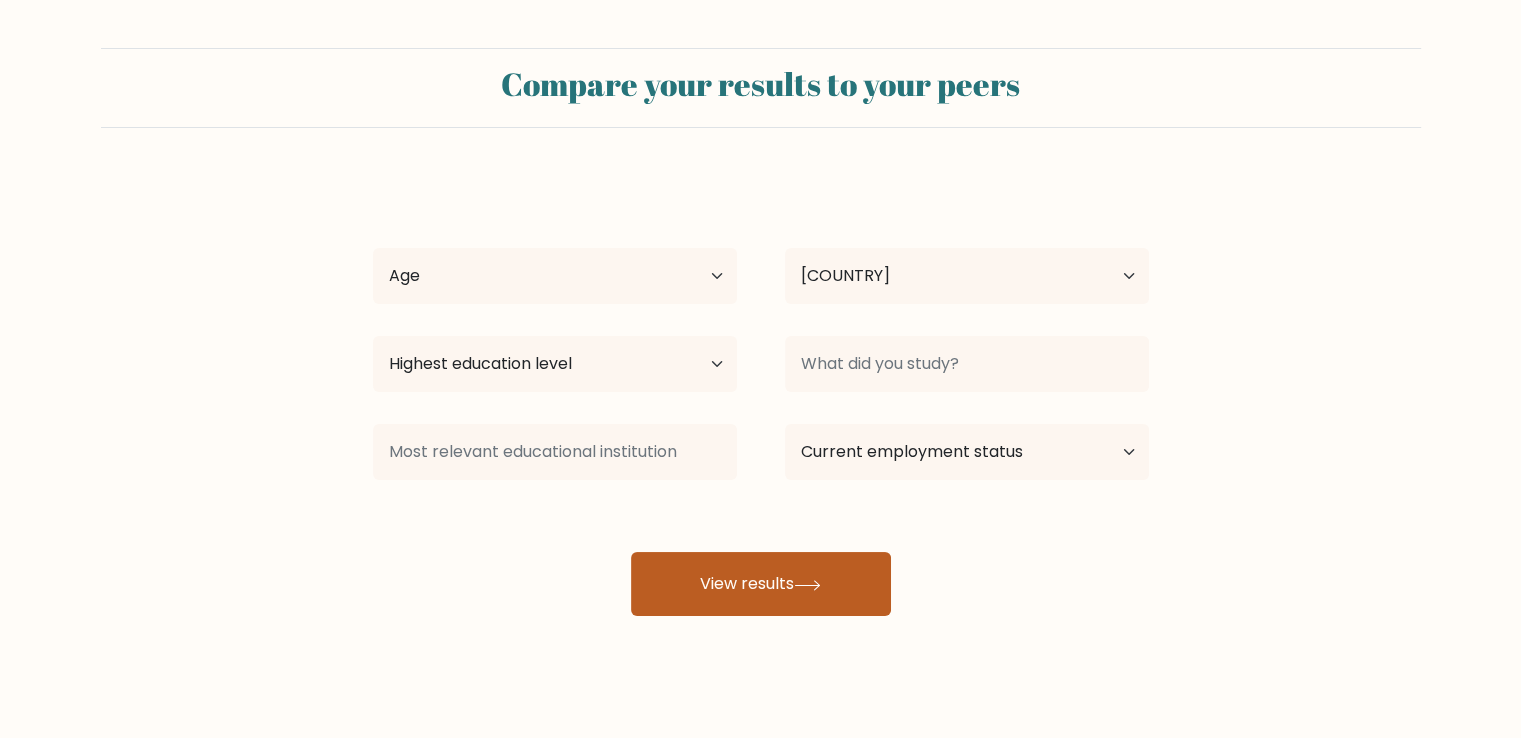 click on "View results" at bounding box center [761, 584] 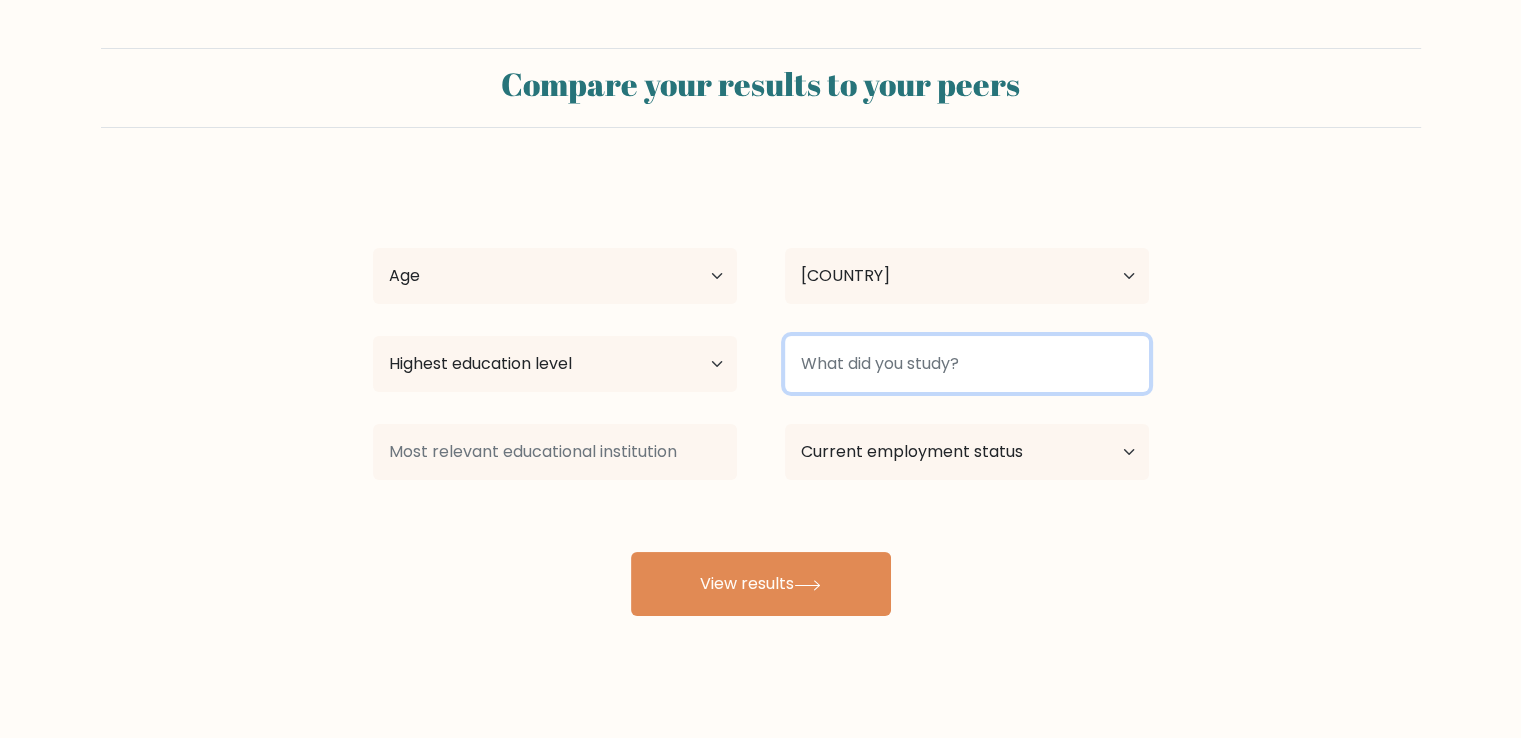 click at bounding box center (967, 364) 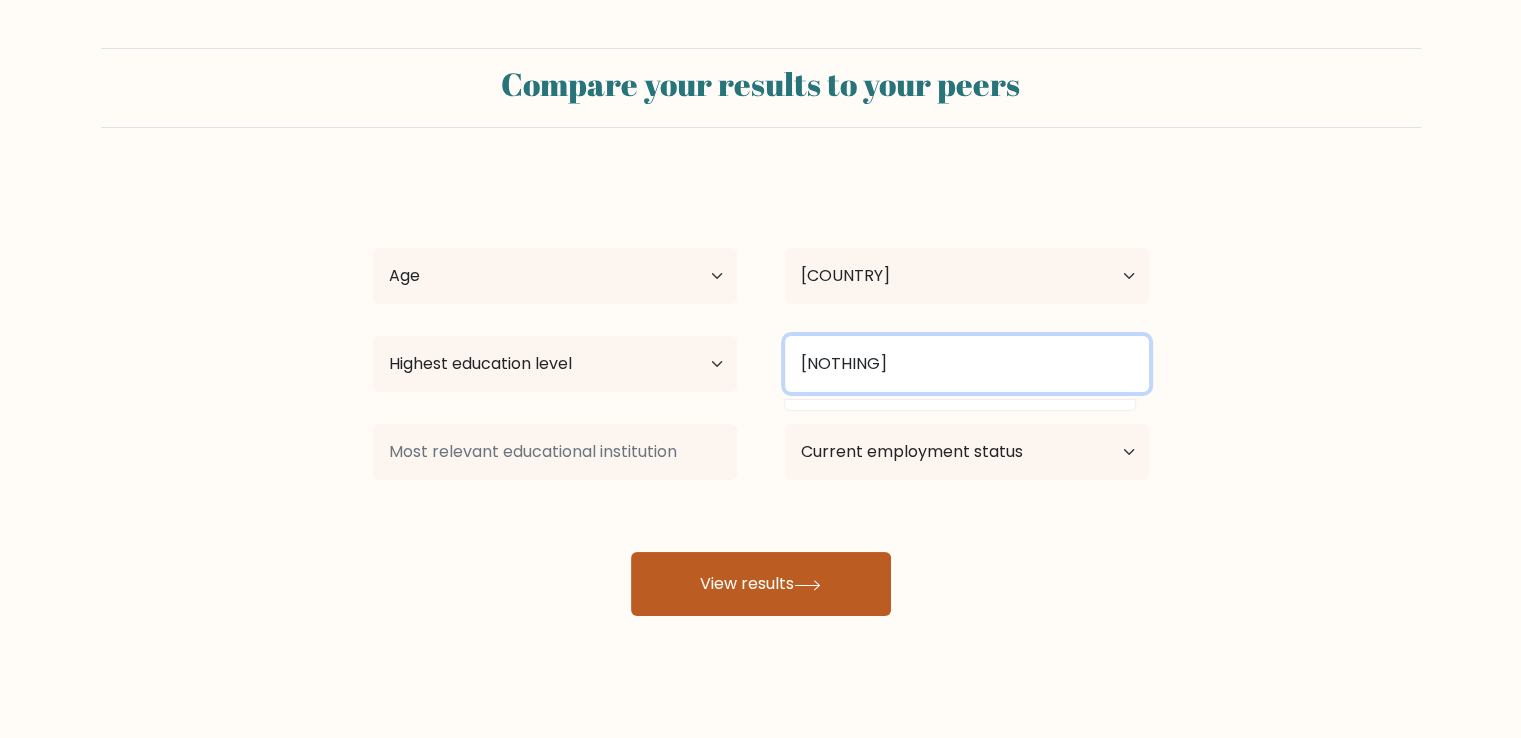 type on "[NOTHING]" 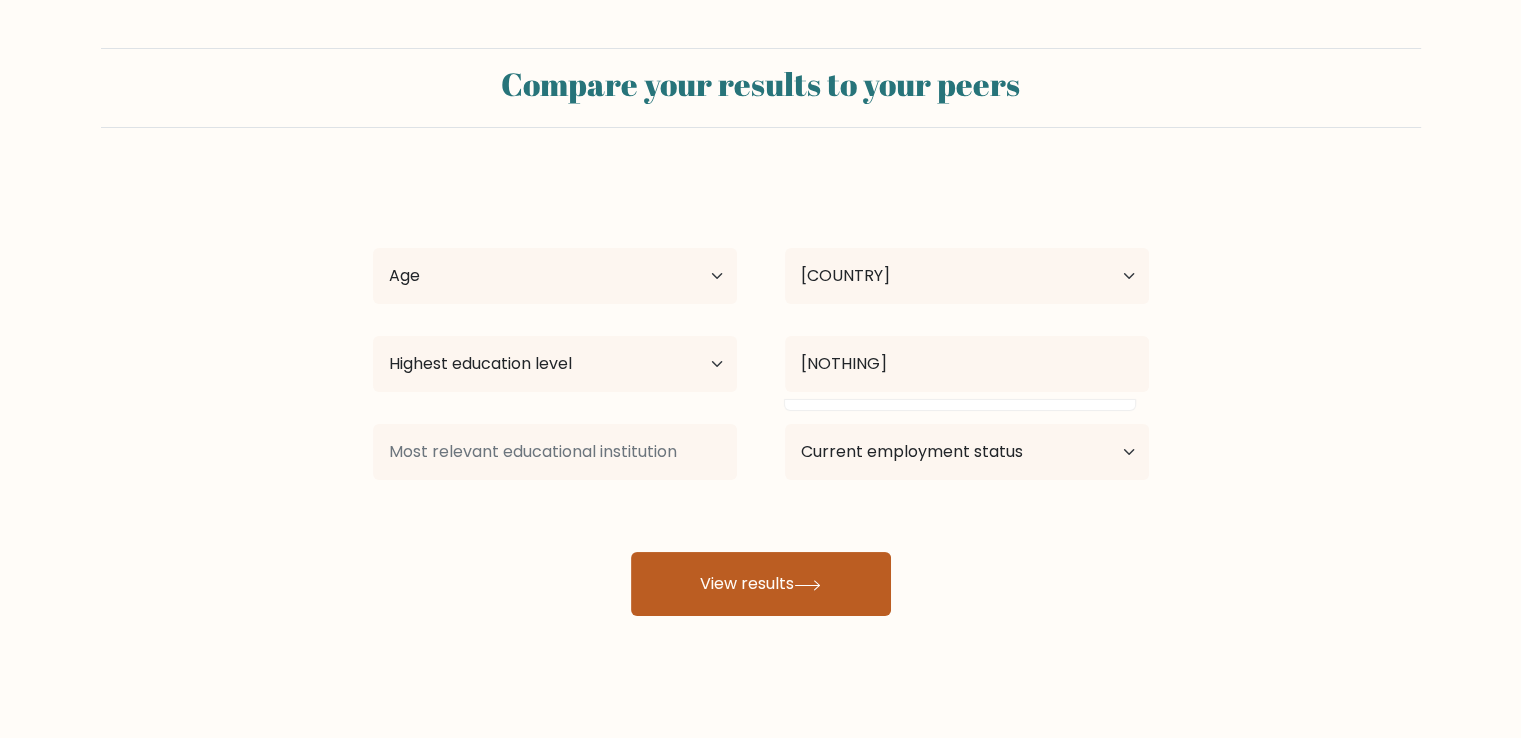 click on "View results" at bounding box center (761, 584) 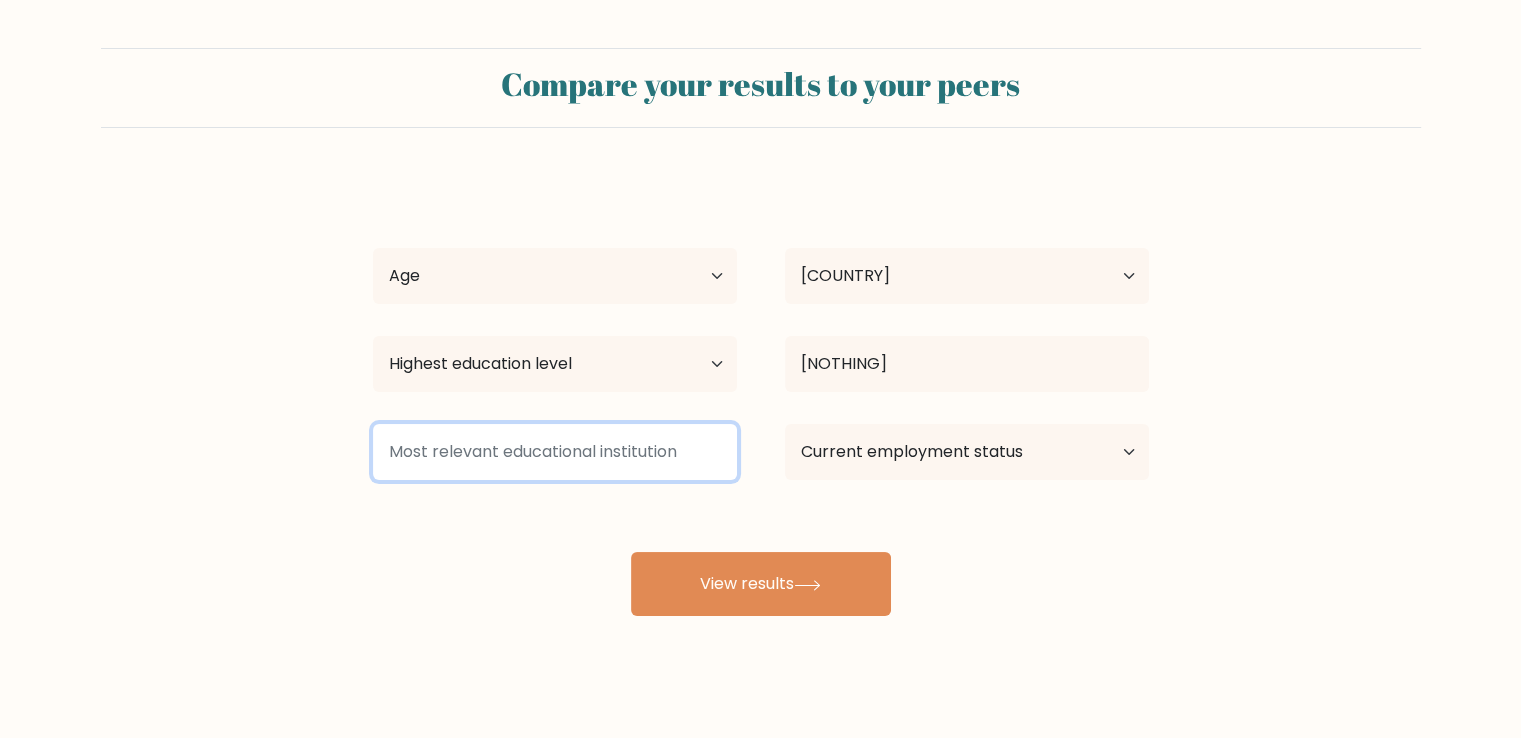 click at bounding box center (555, 452) 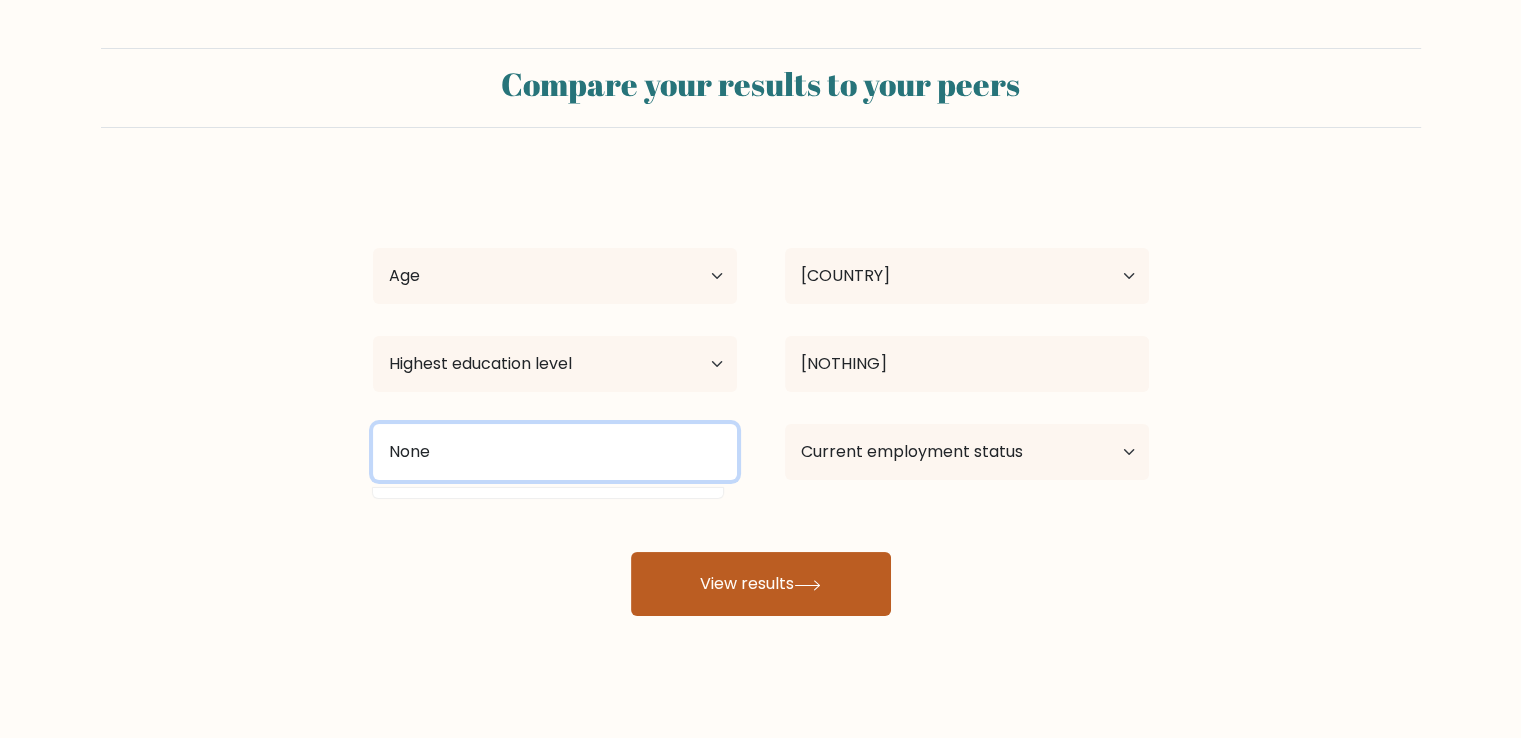 type on "None" 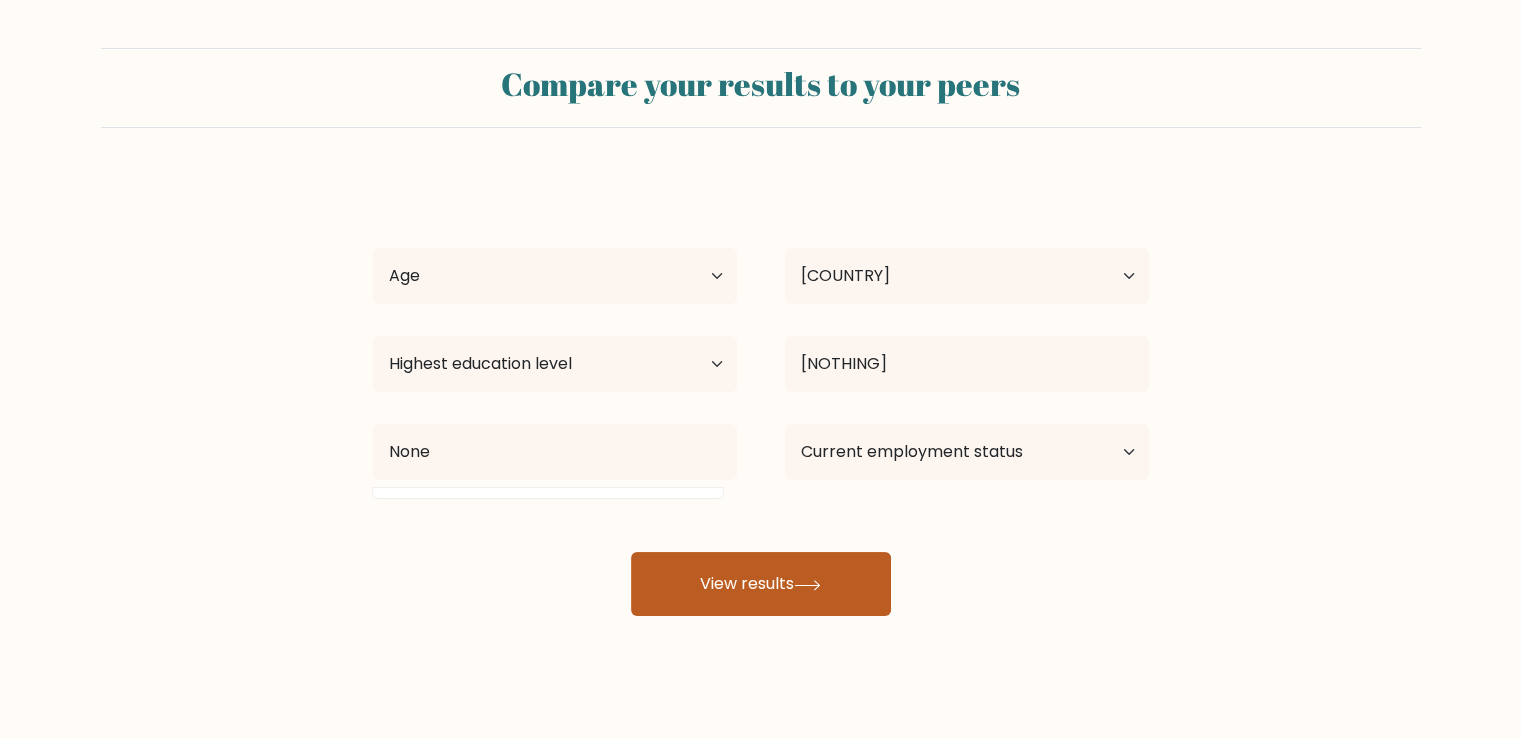 click on "View results" at bounding box center (761, 584) 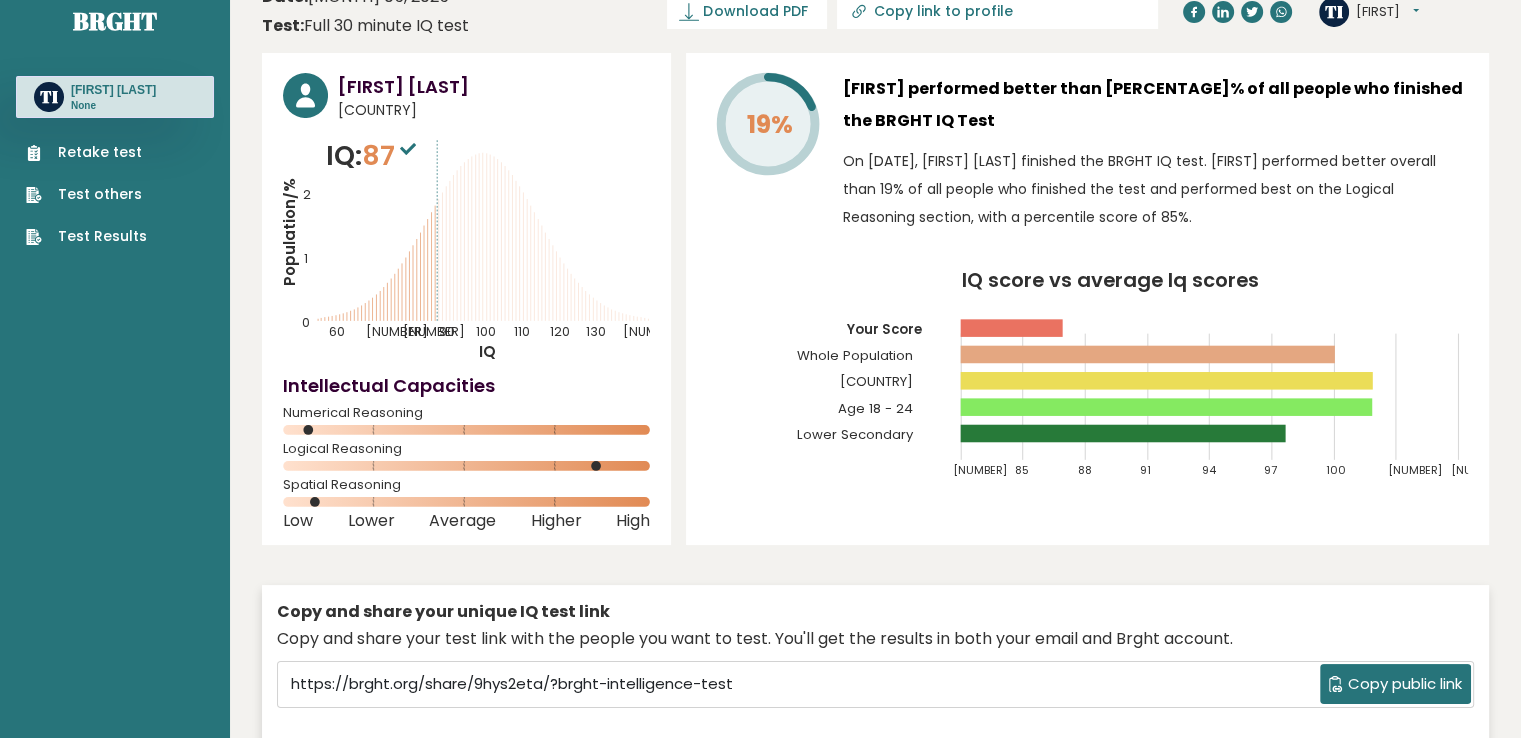 scroll, scrollTop: 0, scrollLeft: 0, axis: both 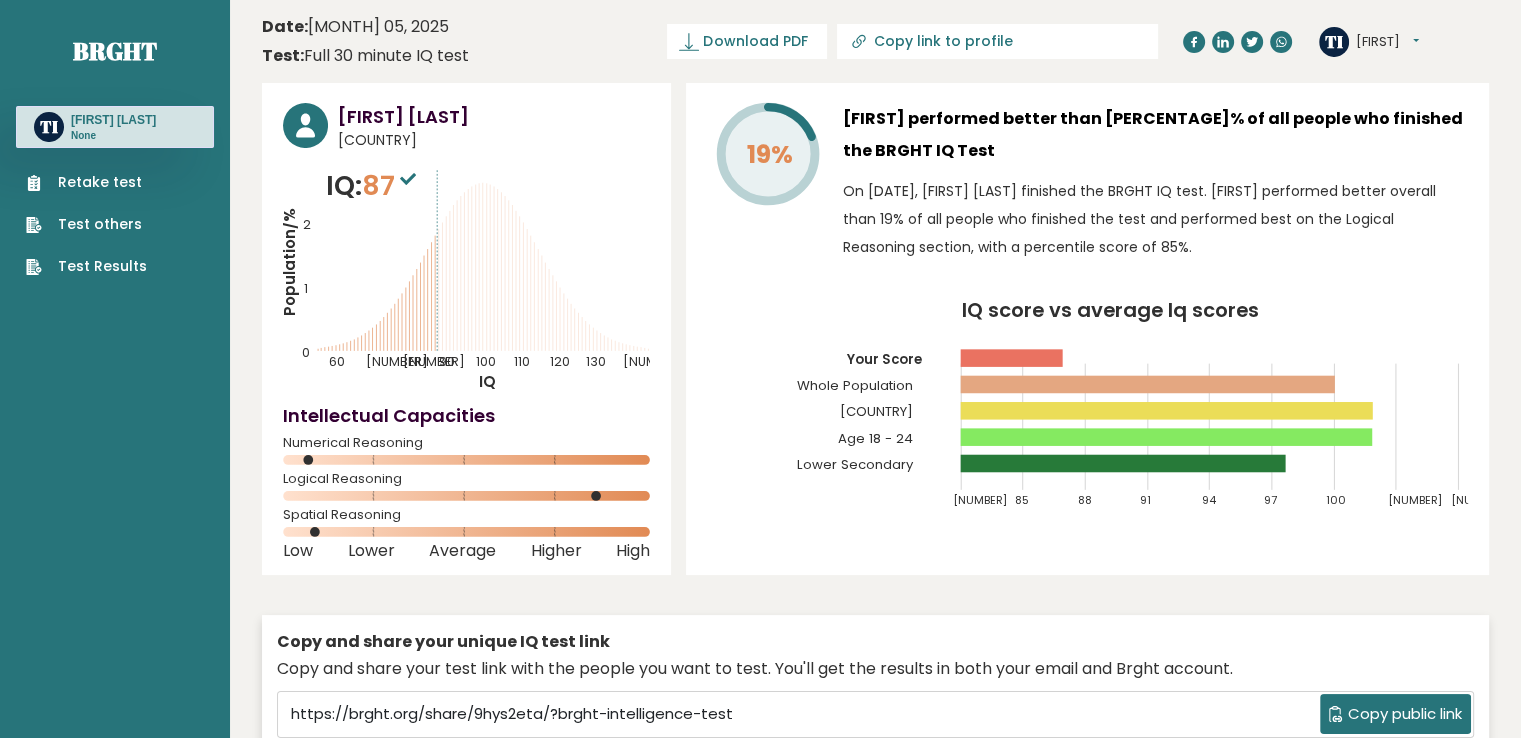 click at bounding box center [408, 179] 